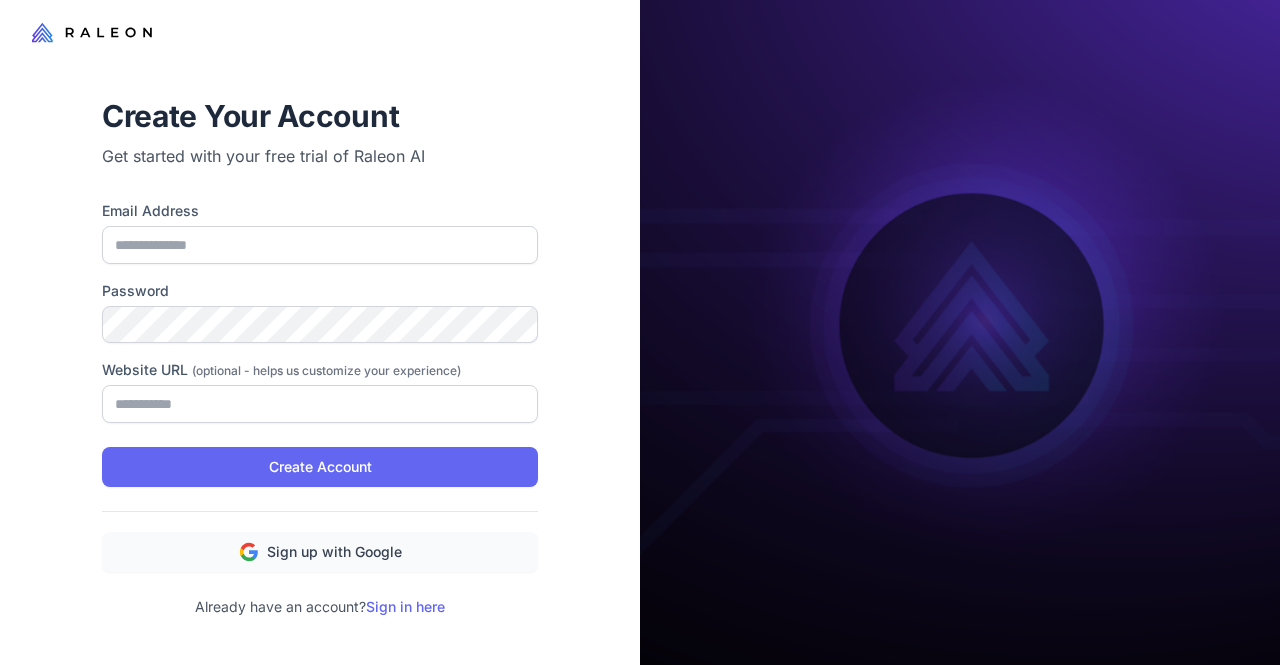 scroll, scrollTop: 0, scrollLeft: 0, axis: both 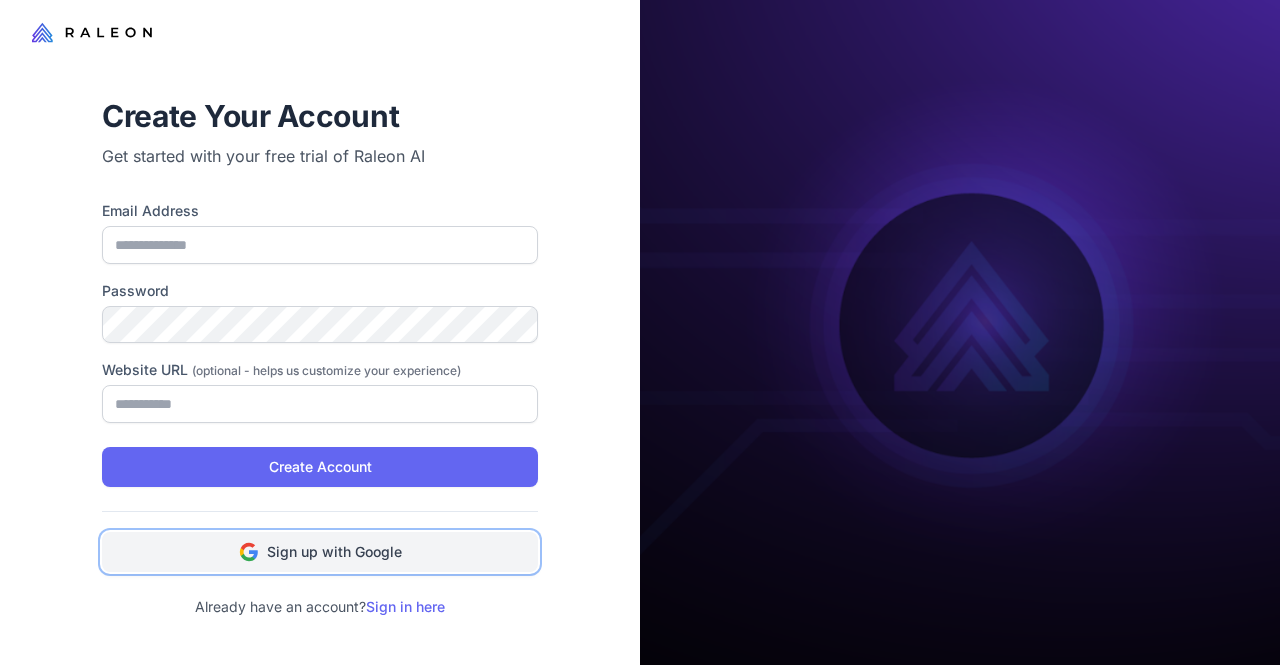 click on "Sign up with Google" at bounding box center (320, 552) 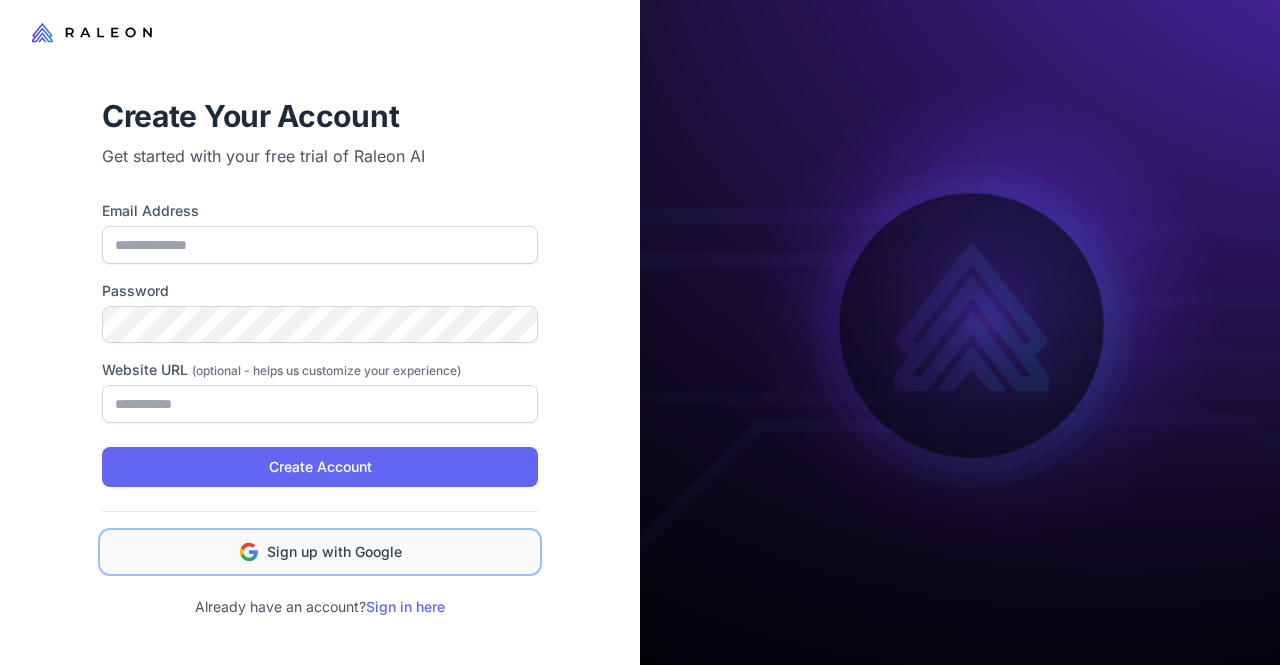 type on "**********" 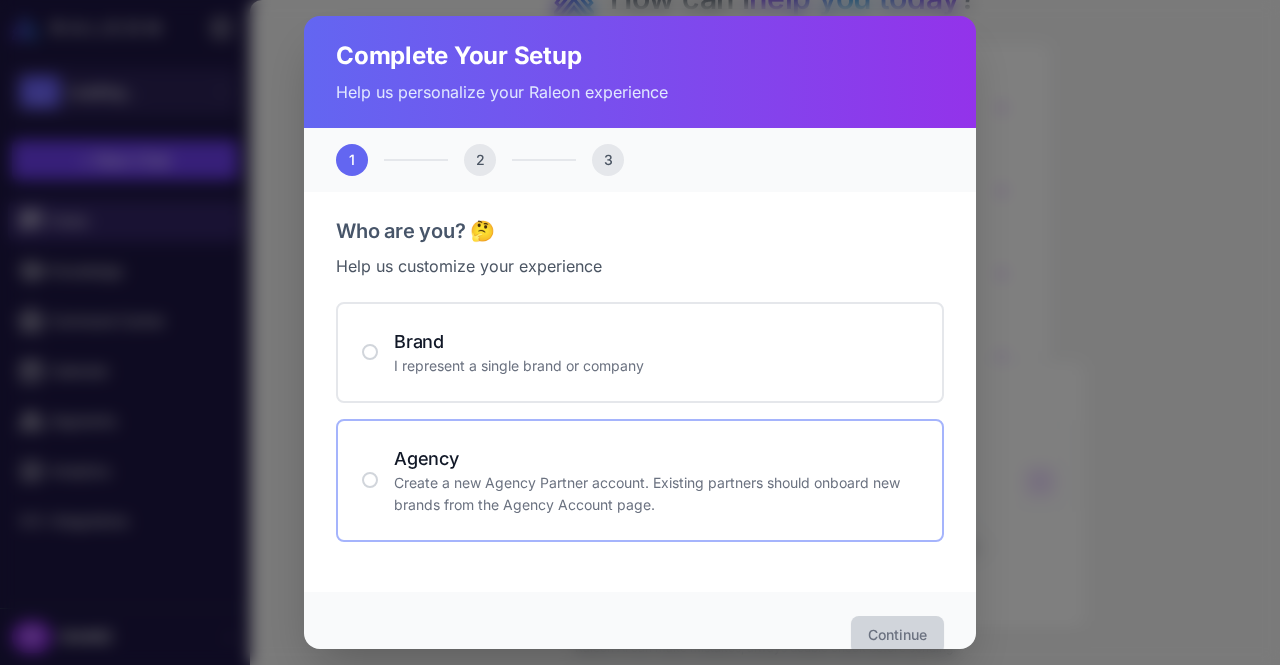 scroll, scrollTop: 0, scrollLeft: 0, axis: both 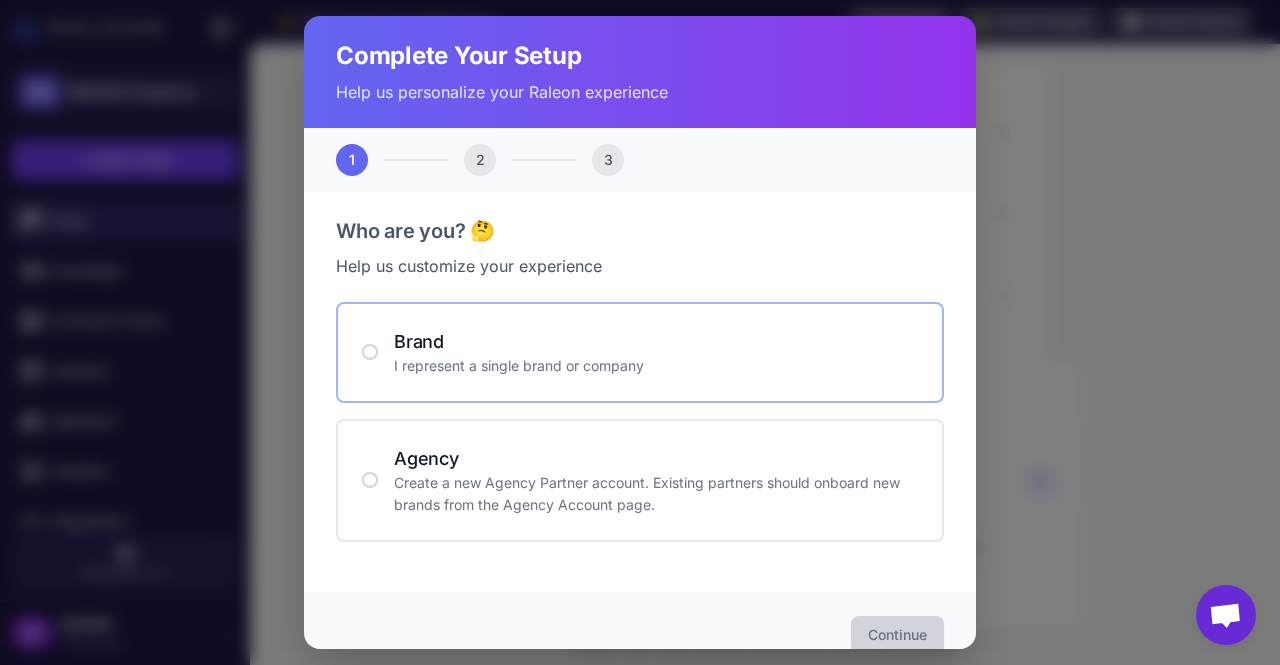 click at bounding box center [370, 352] 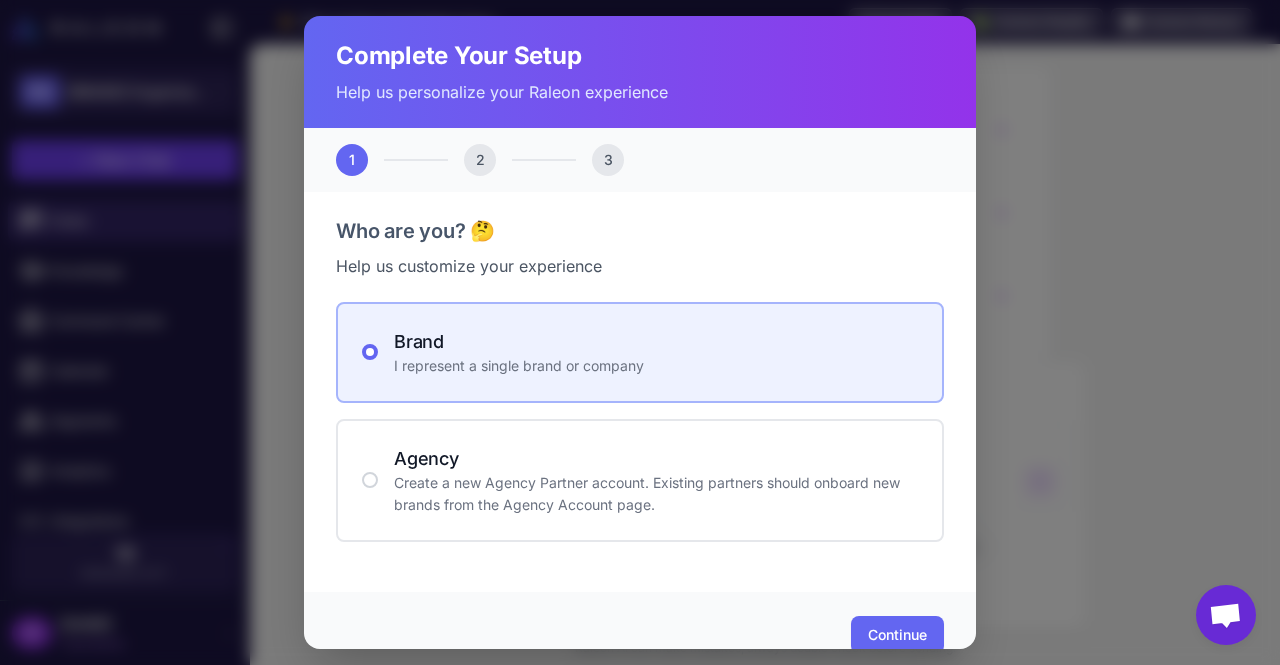 scroll, scrollTop: 28, scrollLeft: 0, axis: vertical 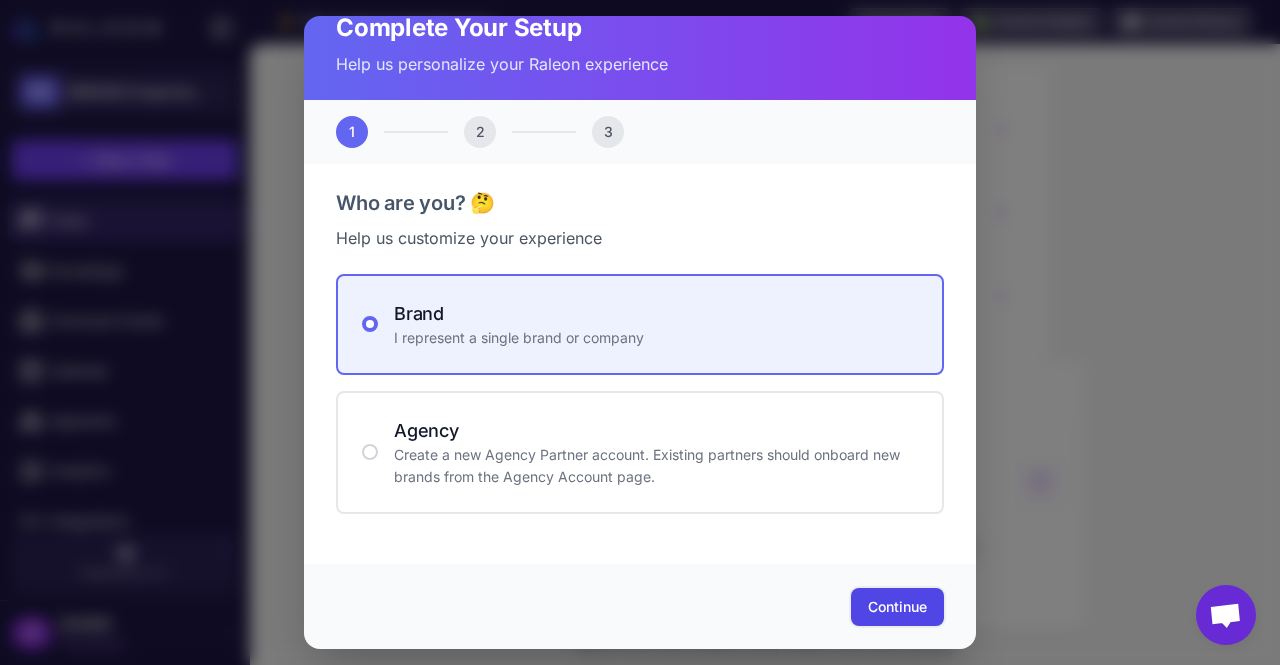 click on "Continue" at bounding box center [897, 607] 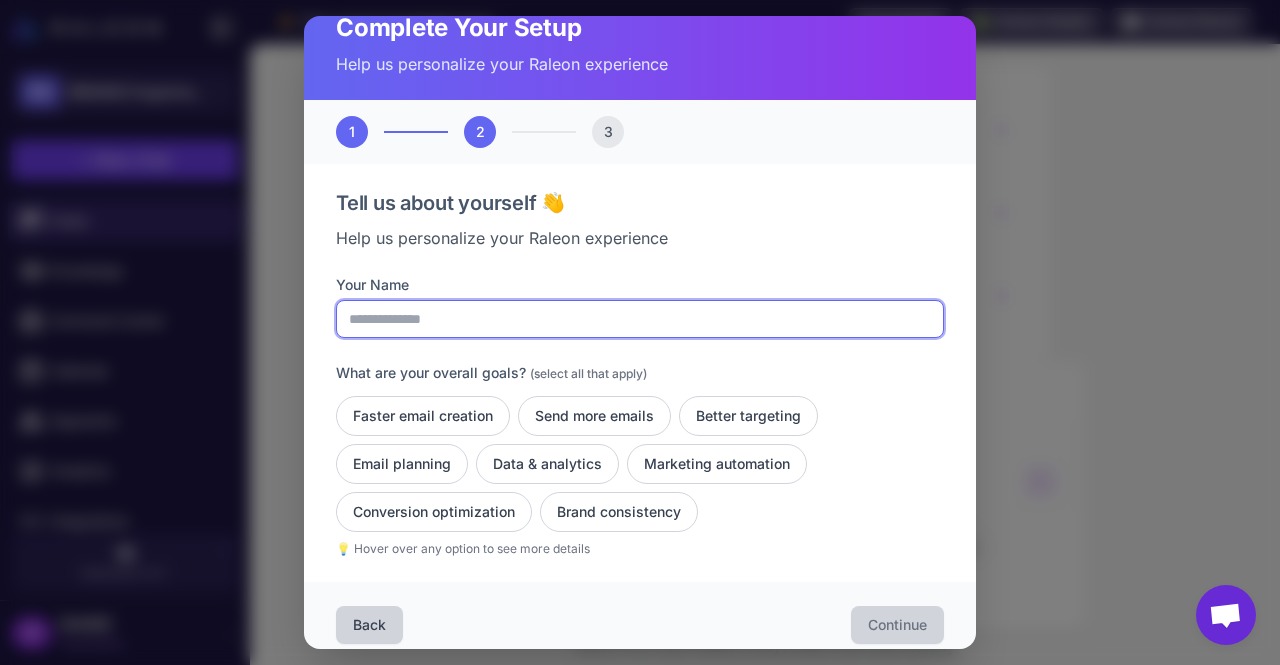 click on "Your Name" at bounding box center (640, 319) 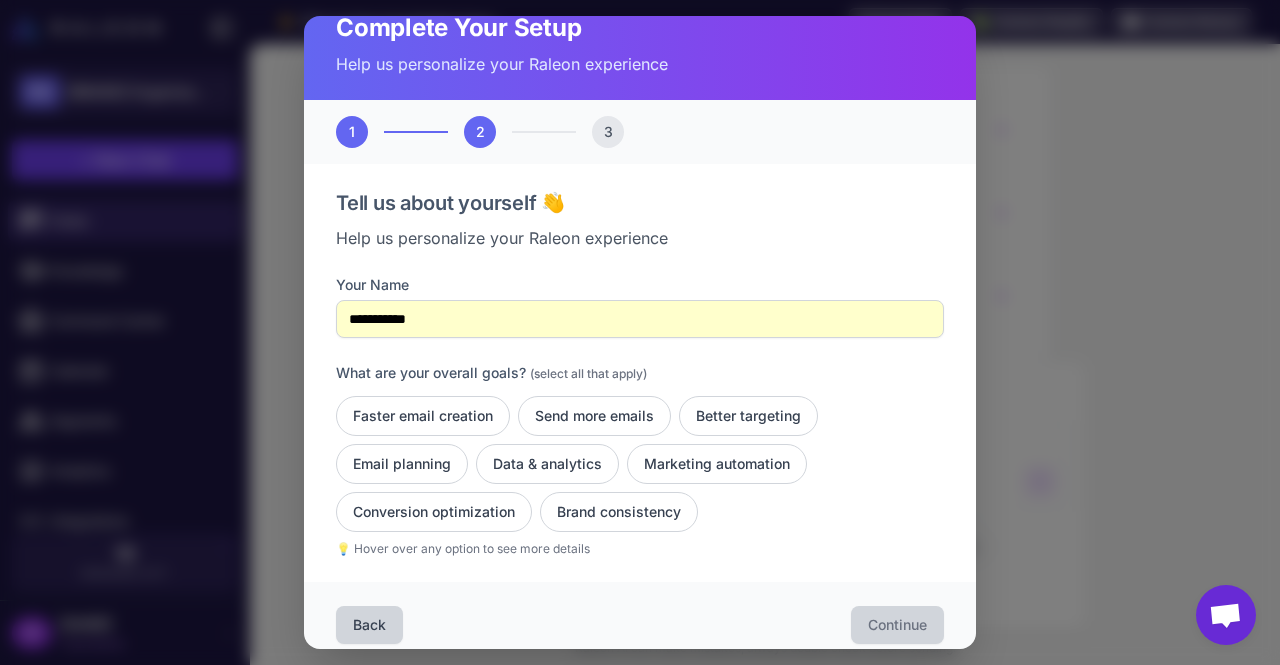 scroll, scrollTop: 43, scrollLeft: 0, axis: vertical 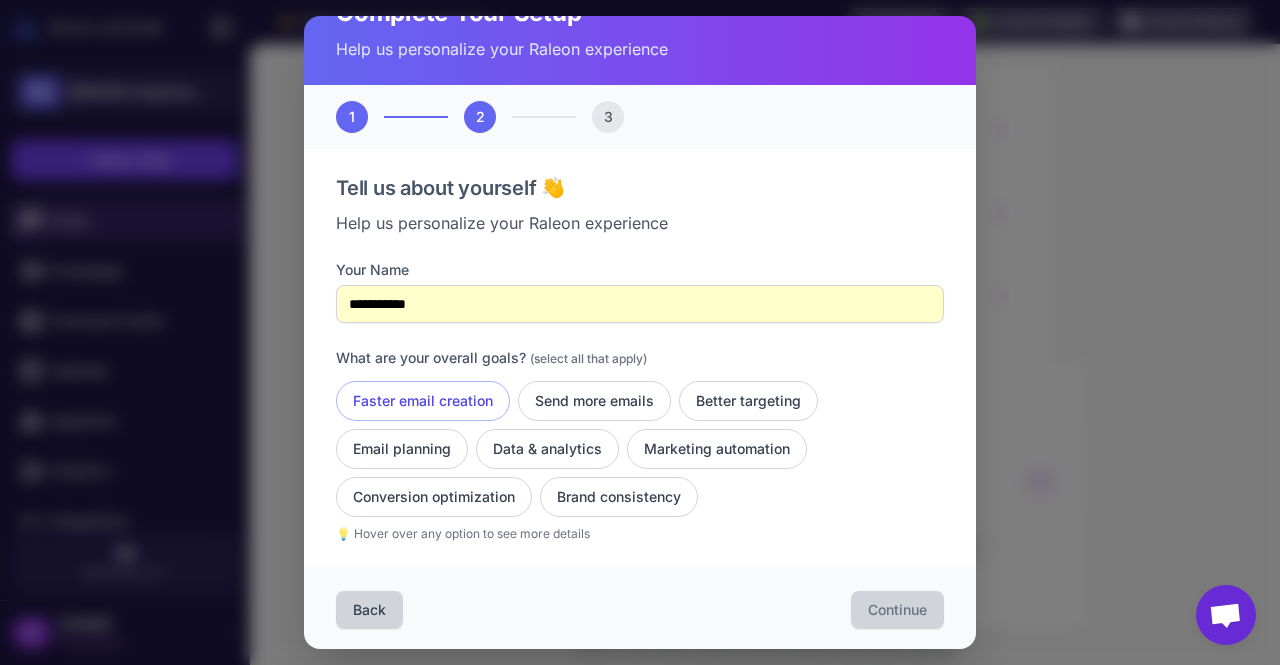click on "Faster email creation" 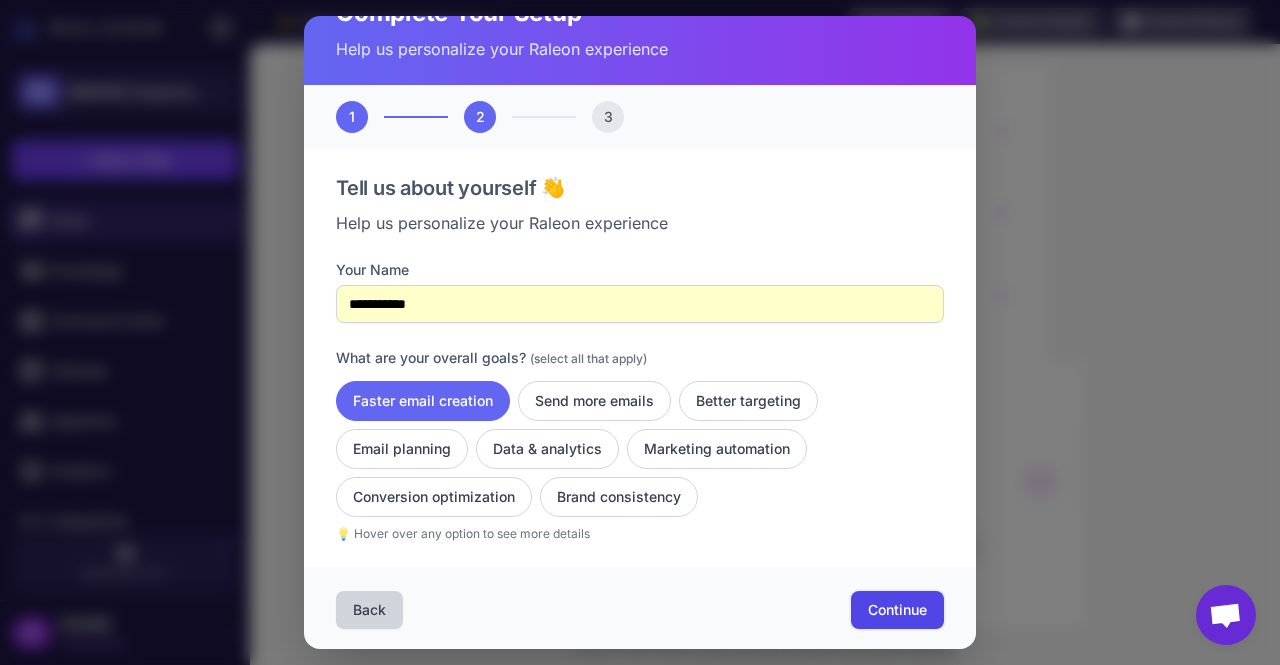 click on "Continue" at bounding box center (897, 610) 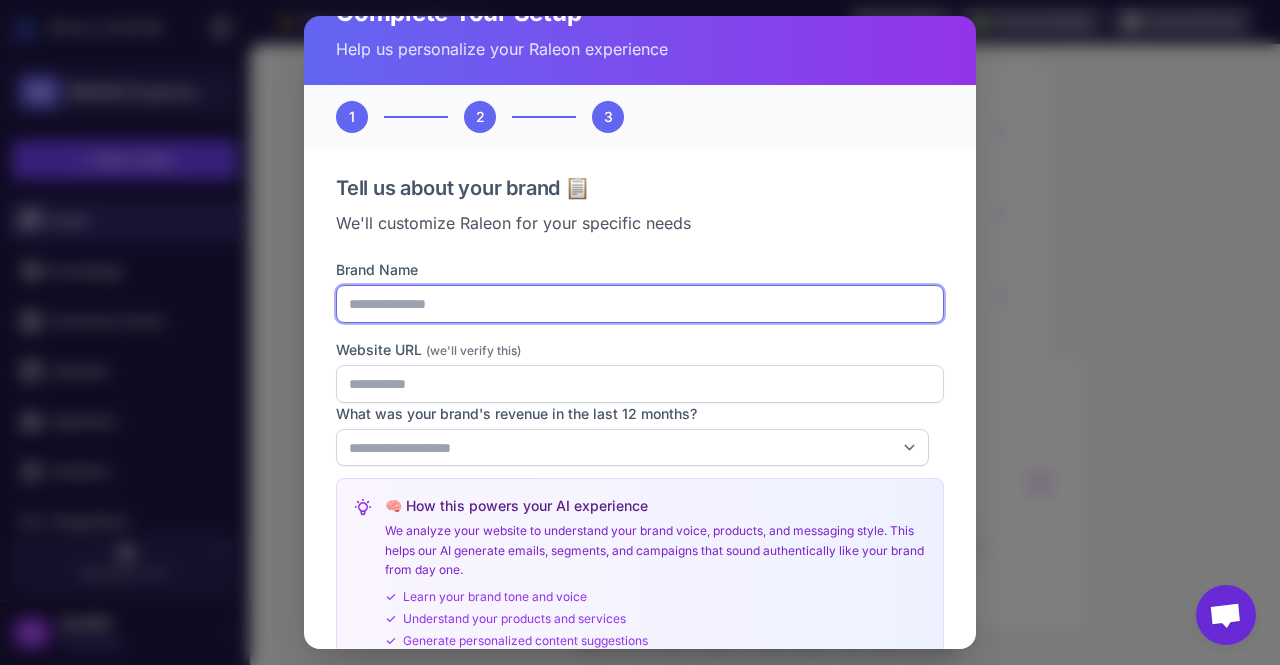 click on "Brand Name" at bounding box center (640, 304) 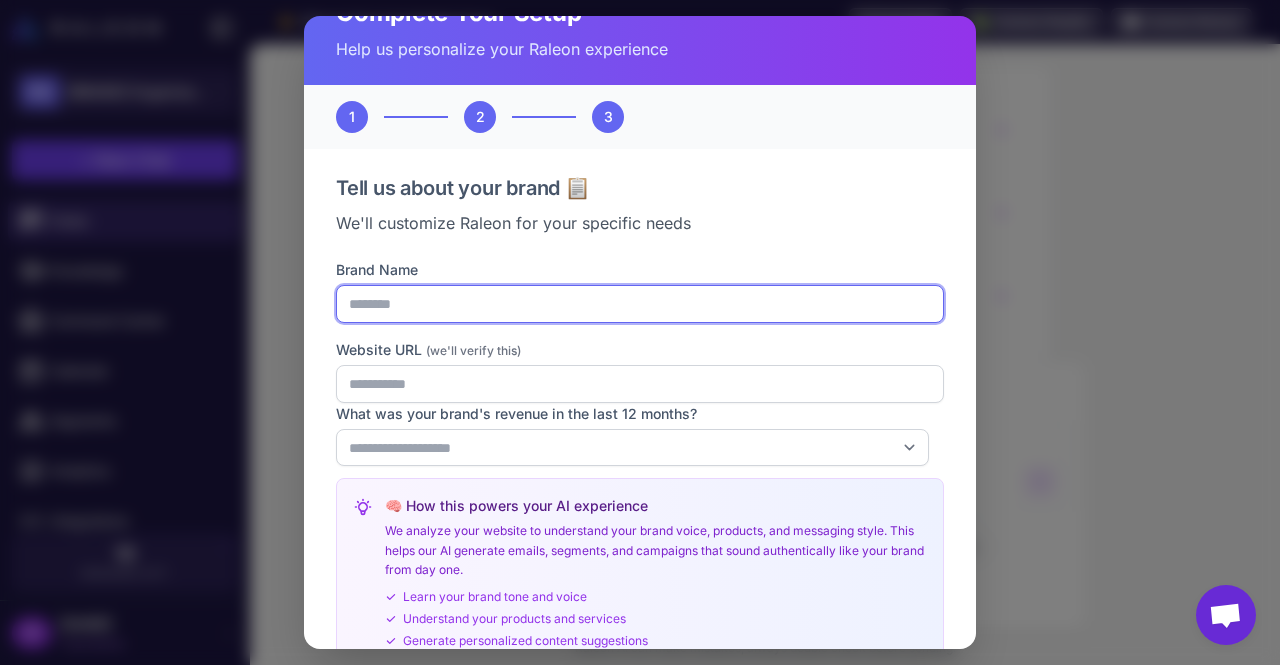 type on "*********" 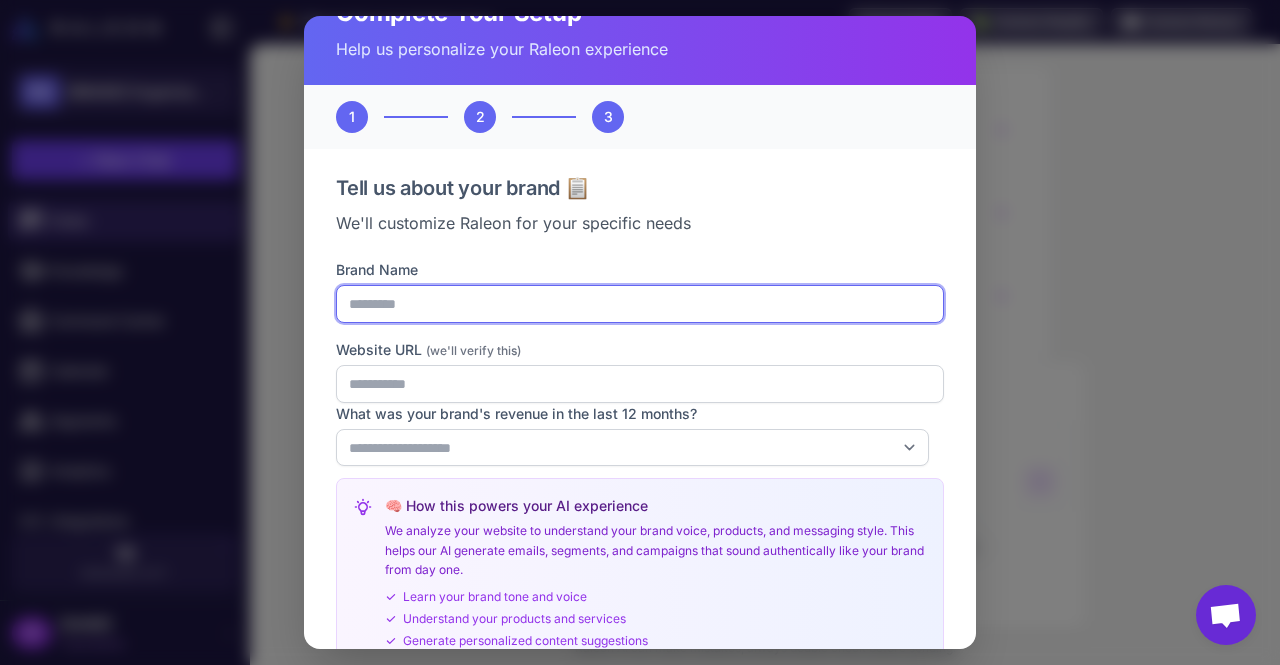 click on "*********" at bounding box center [640, 304] 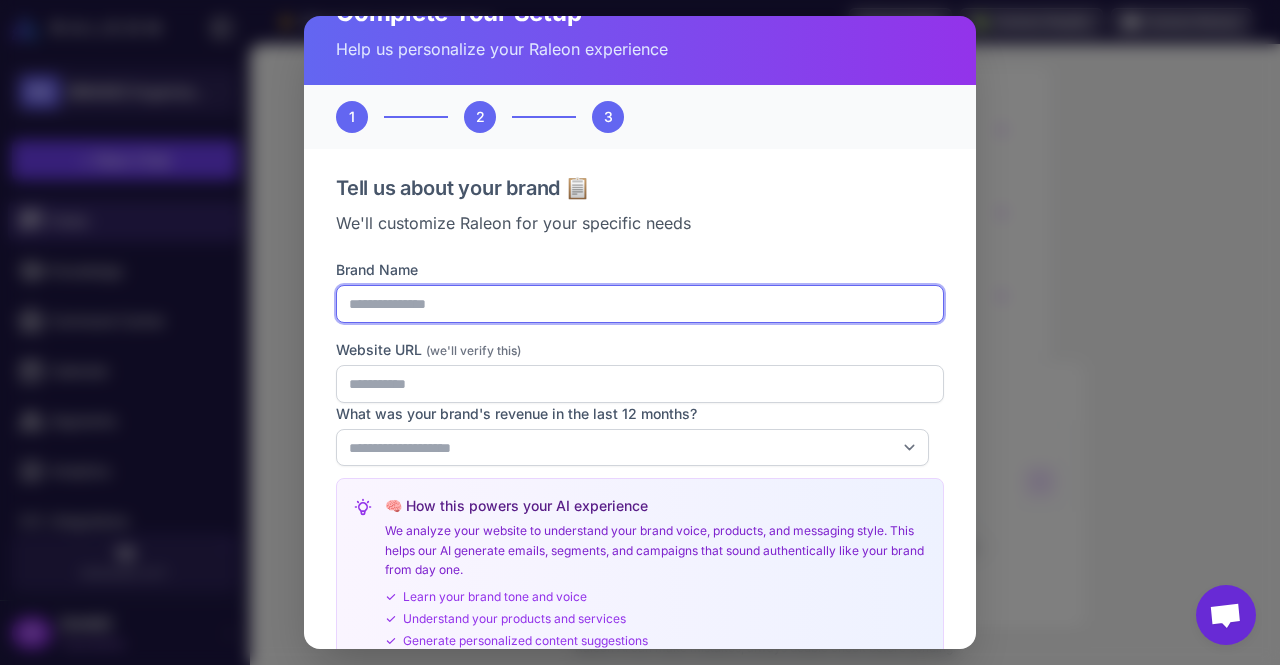 paste on "*********" 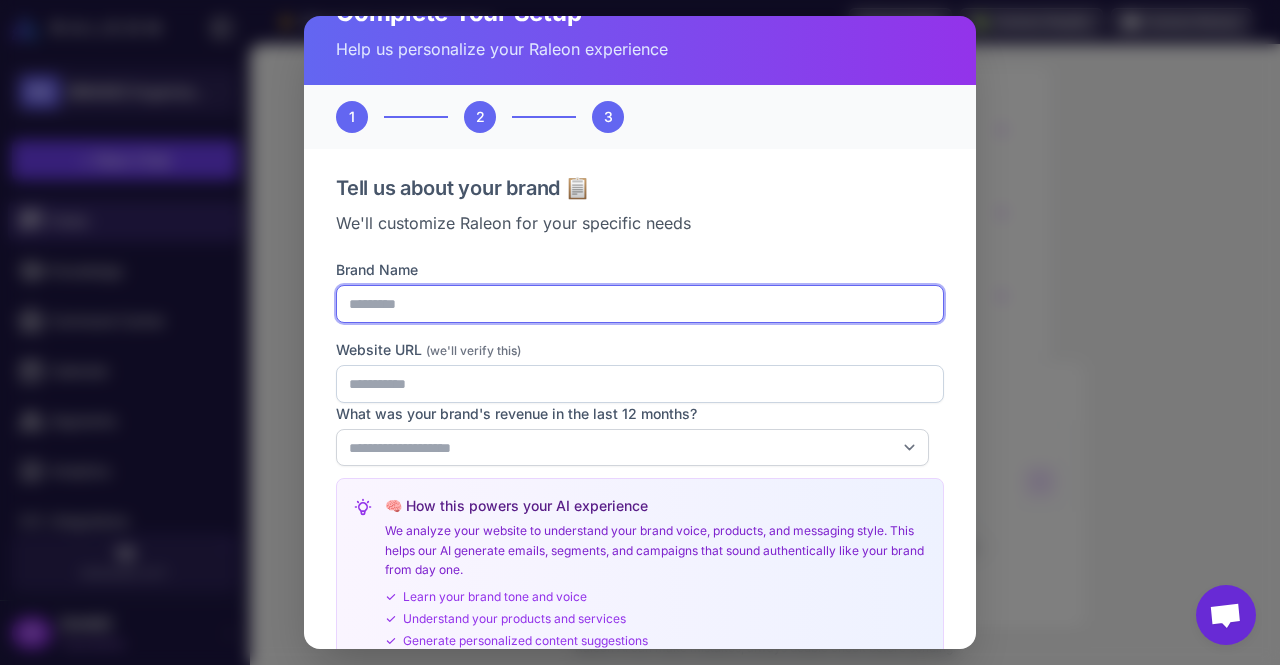 type on "*********" 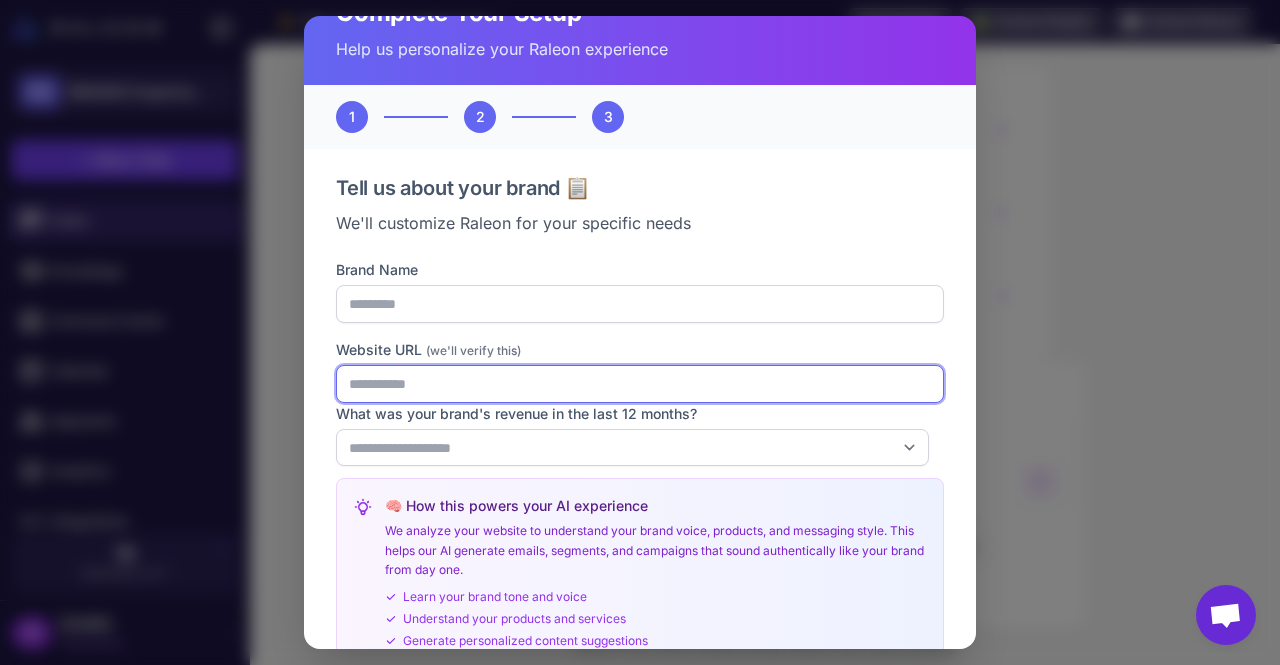 click on "Website URL  (we'll verify this)" at bounding box center [640, 384] 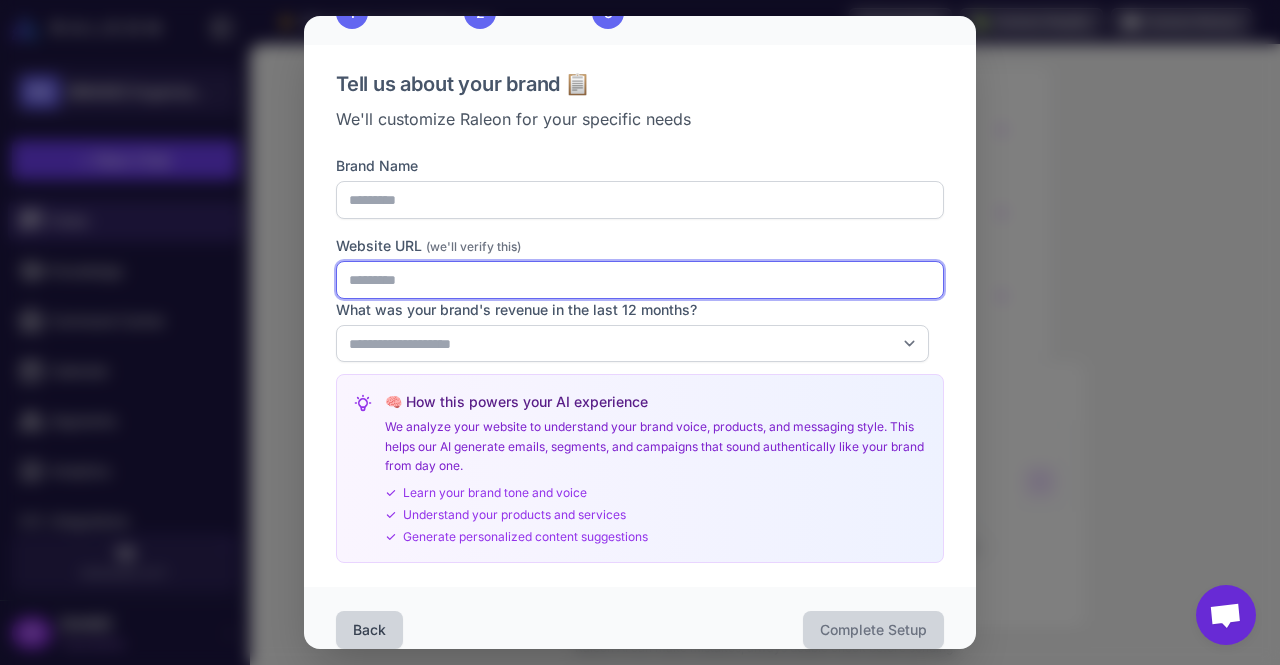 scroll, scrollTop: 148, scrollLeft: 0, axis: vertical 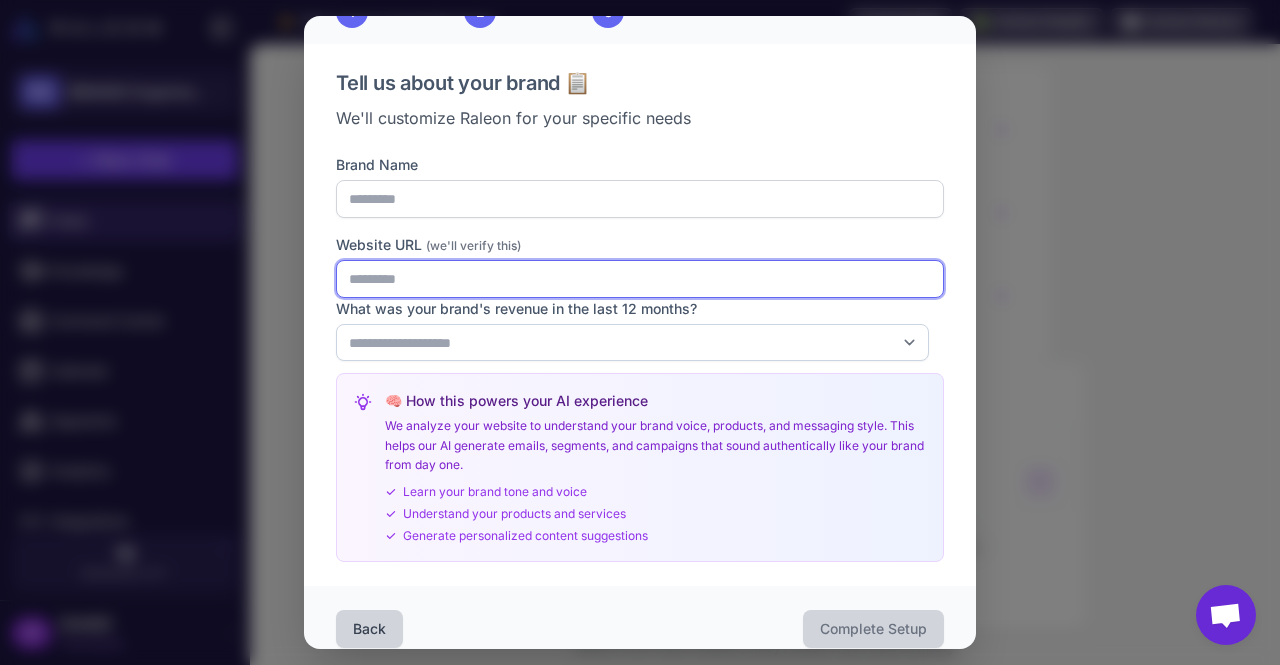 type on "*********" 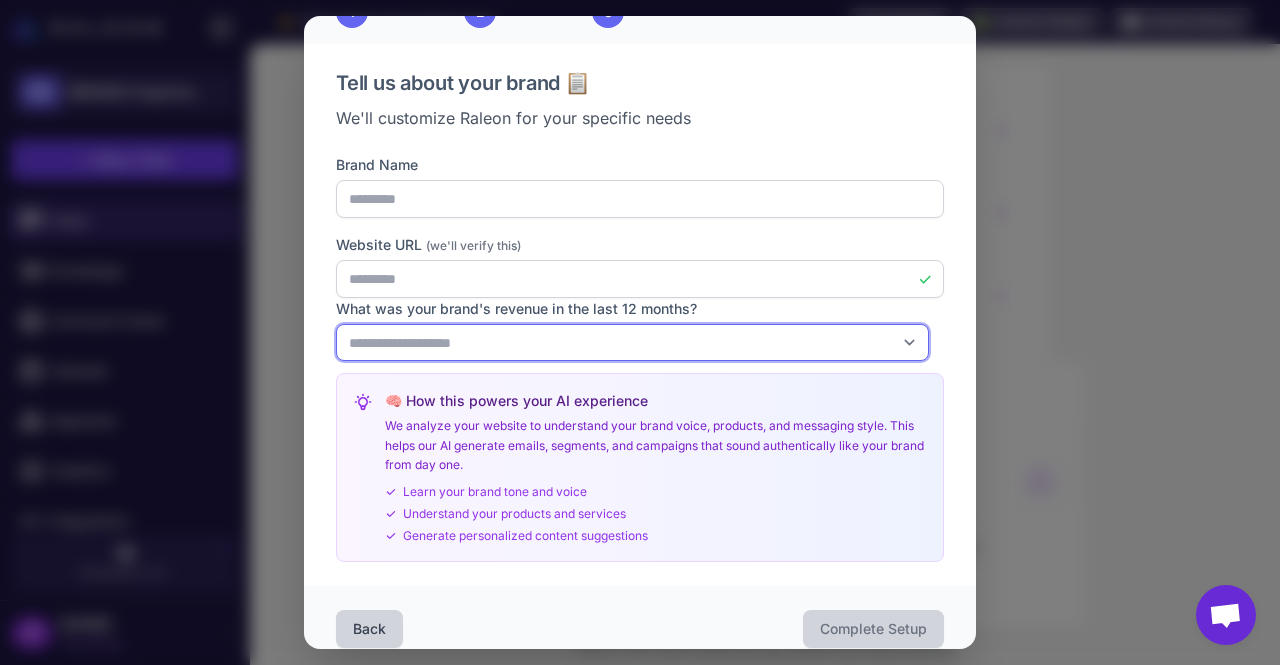 click on "**********" at bounding box center (632, 342) 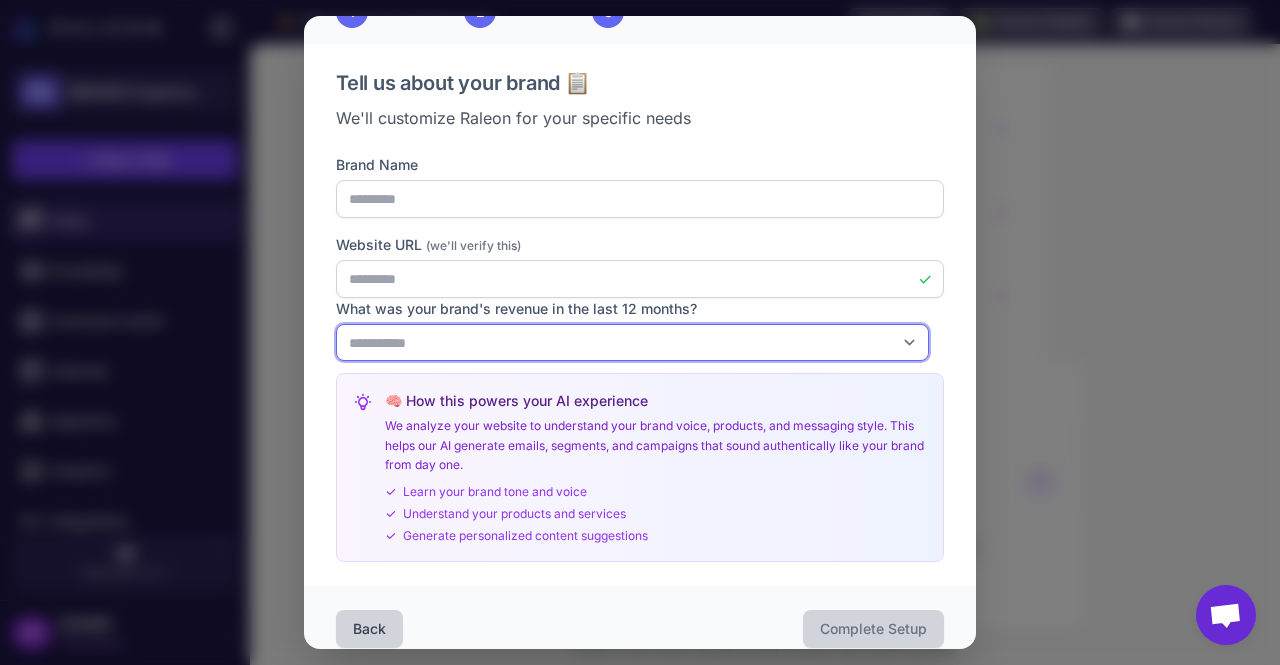 click on "**********" at bounding box center [632, 342] 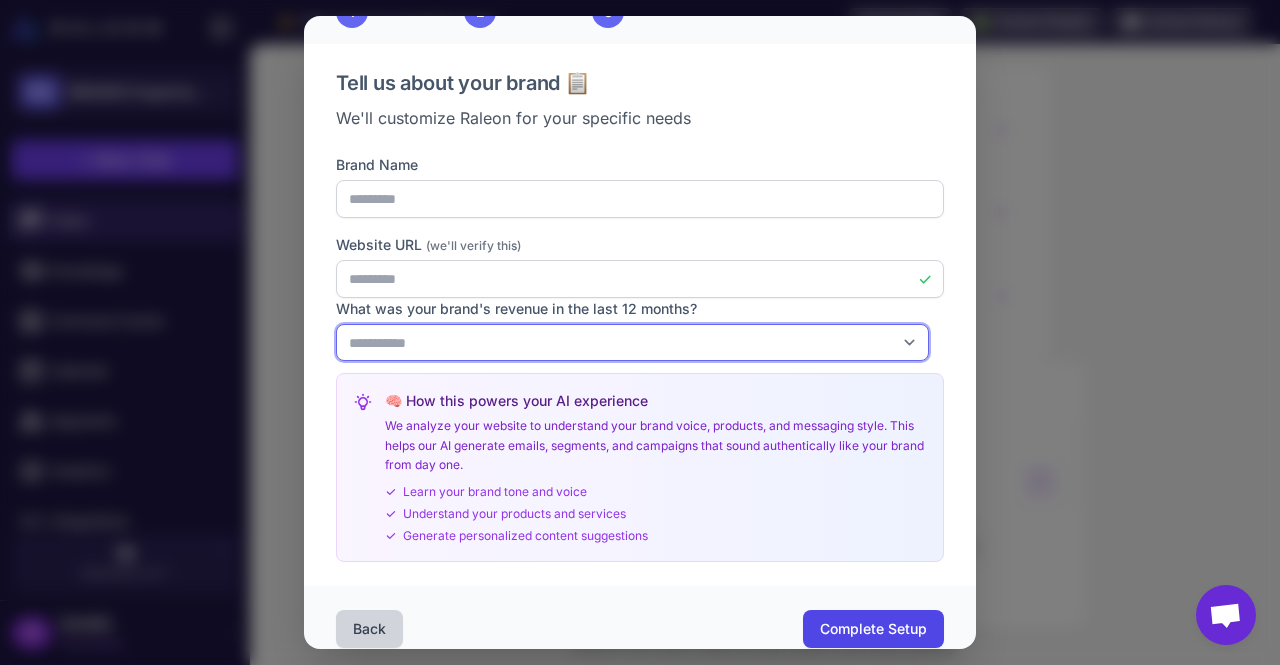 scroll, scrollTop: 168, scrollLeft: 0, axis: vertical 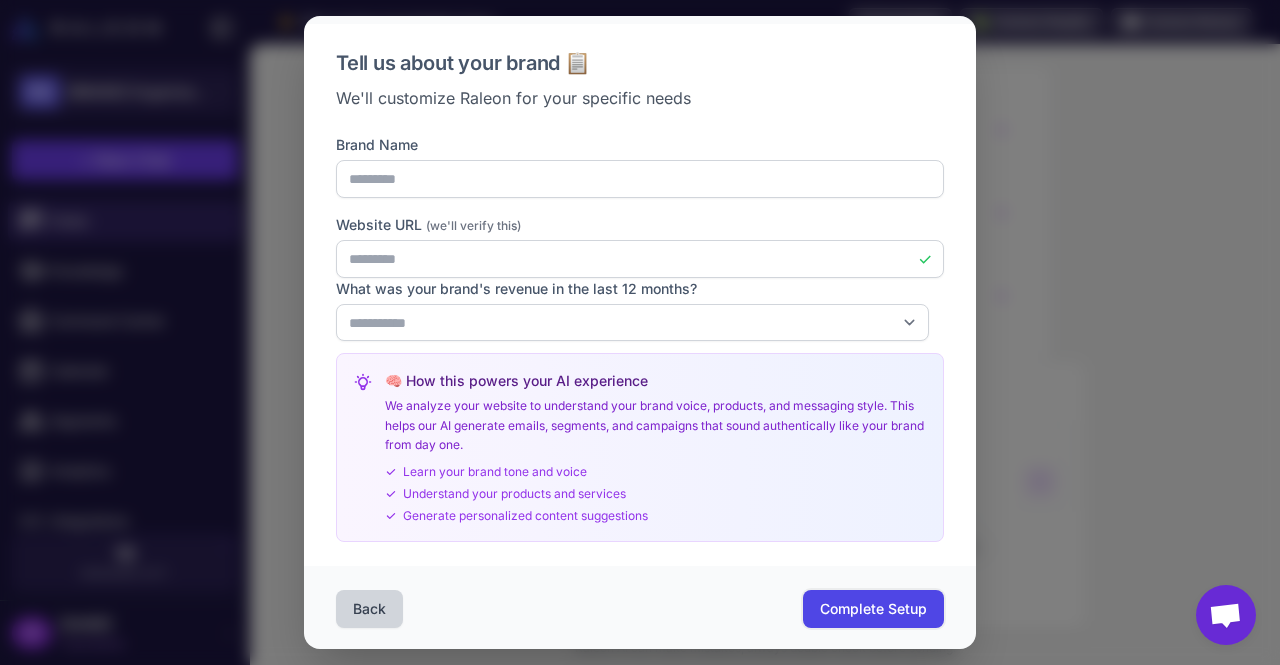 click on "Complete Setup" at bounding box center (873, 609) 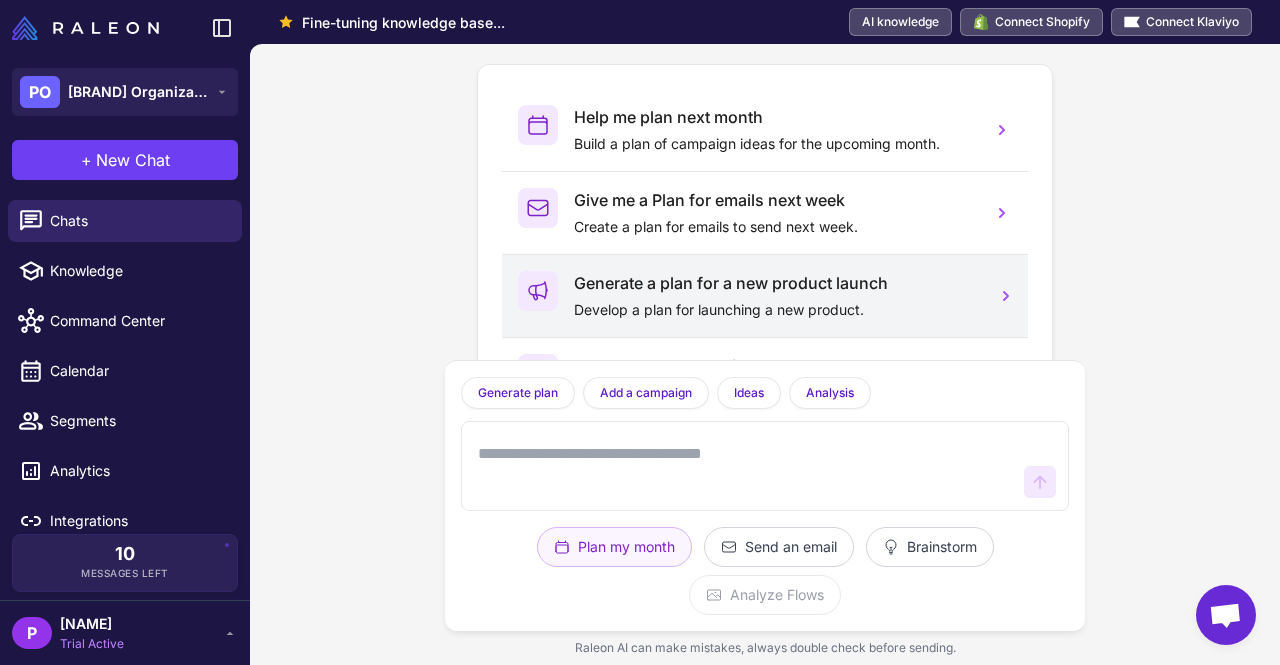 scroll, scrollTop: 106, scrollLeft: 0, axis: vertical 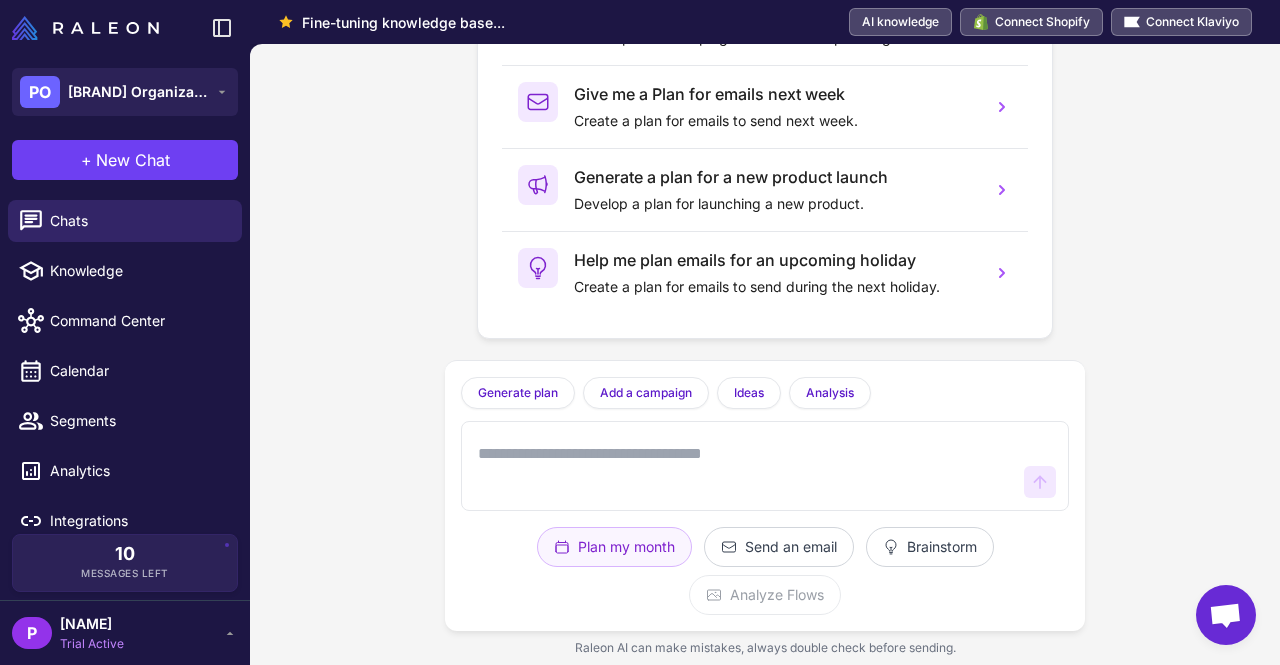 click at bounding box center (745, 466) 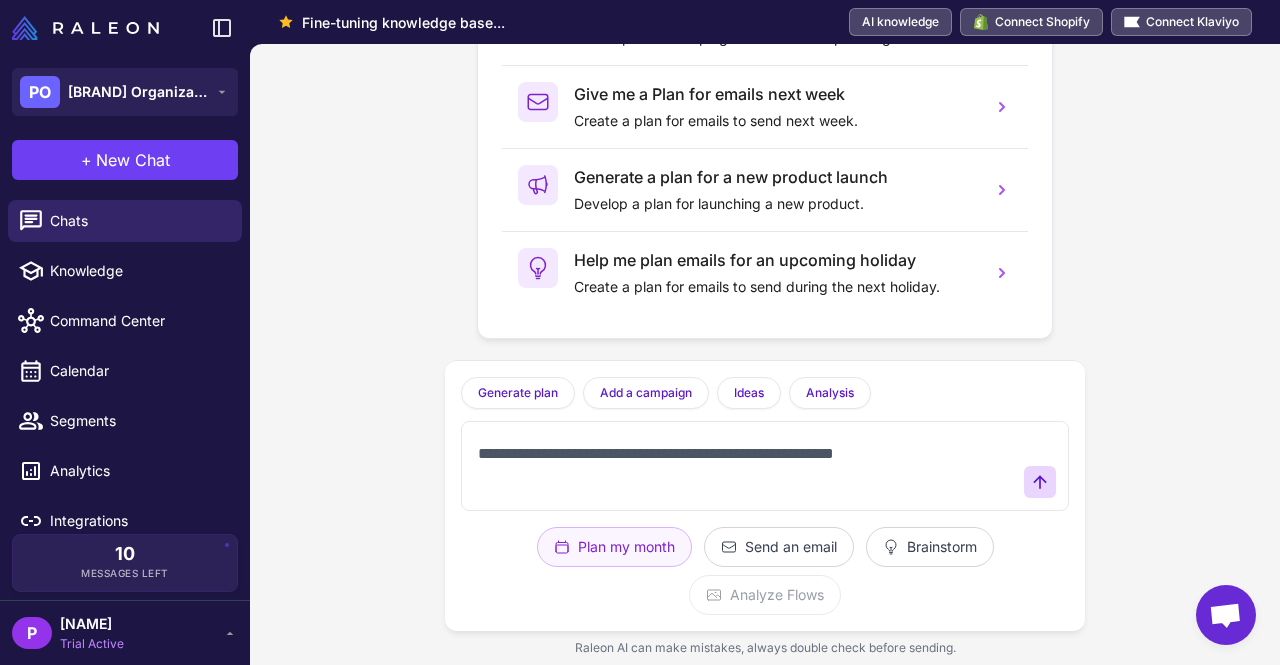 click on "**********" at bounding box center (745, 466) 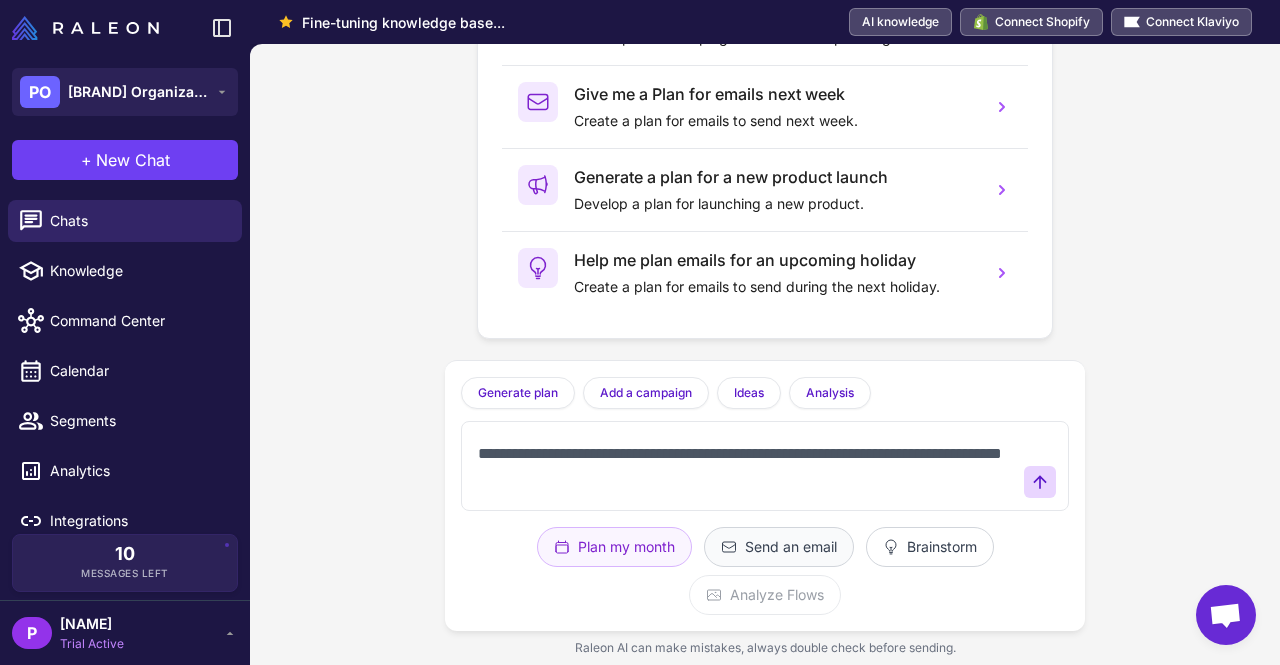 type on "**********" 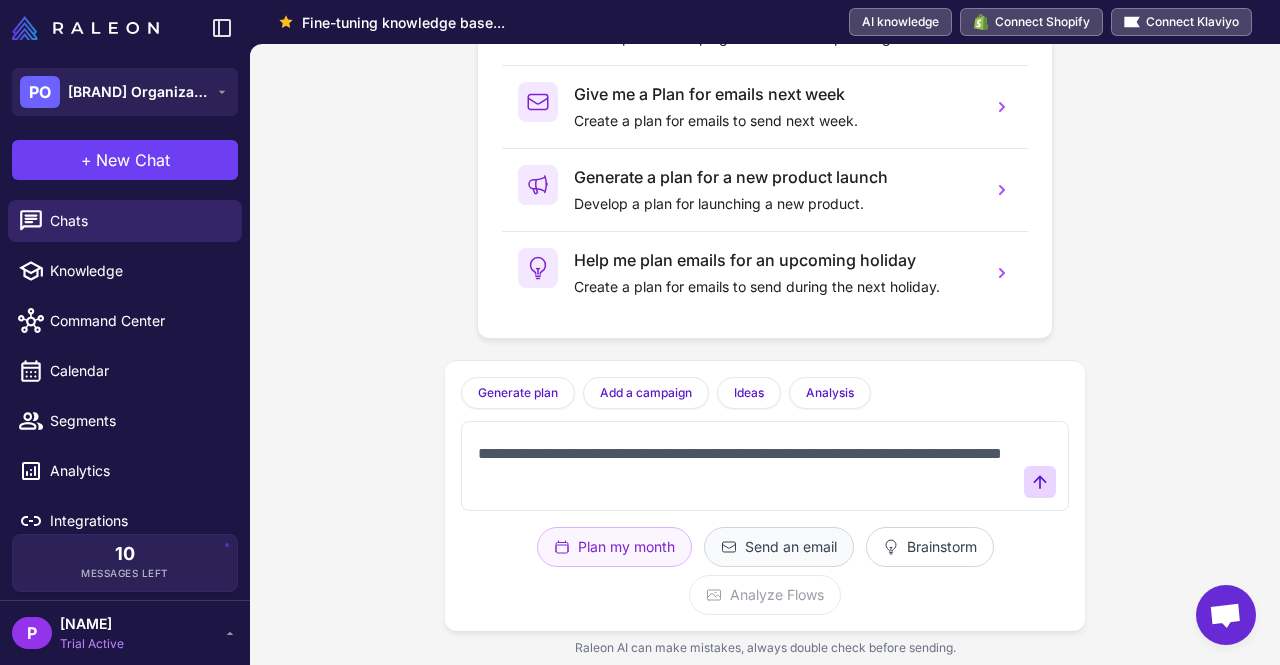 click on "Send an email" 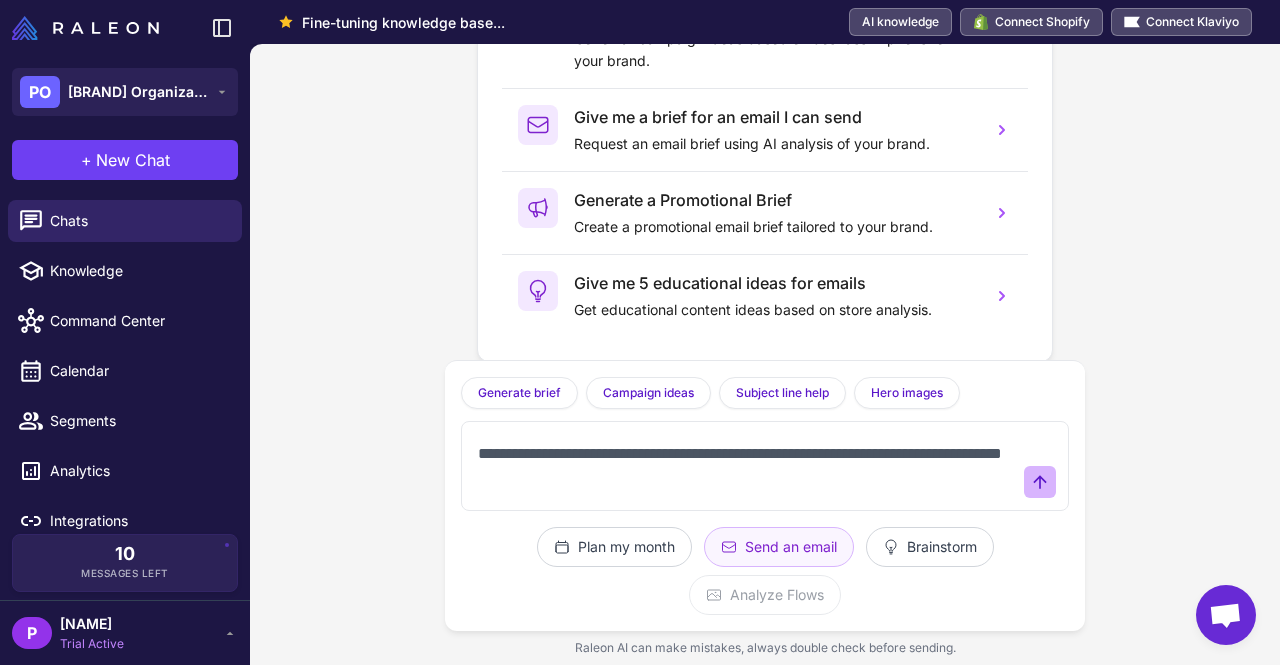click 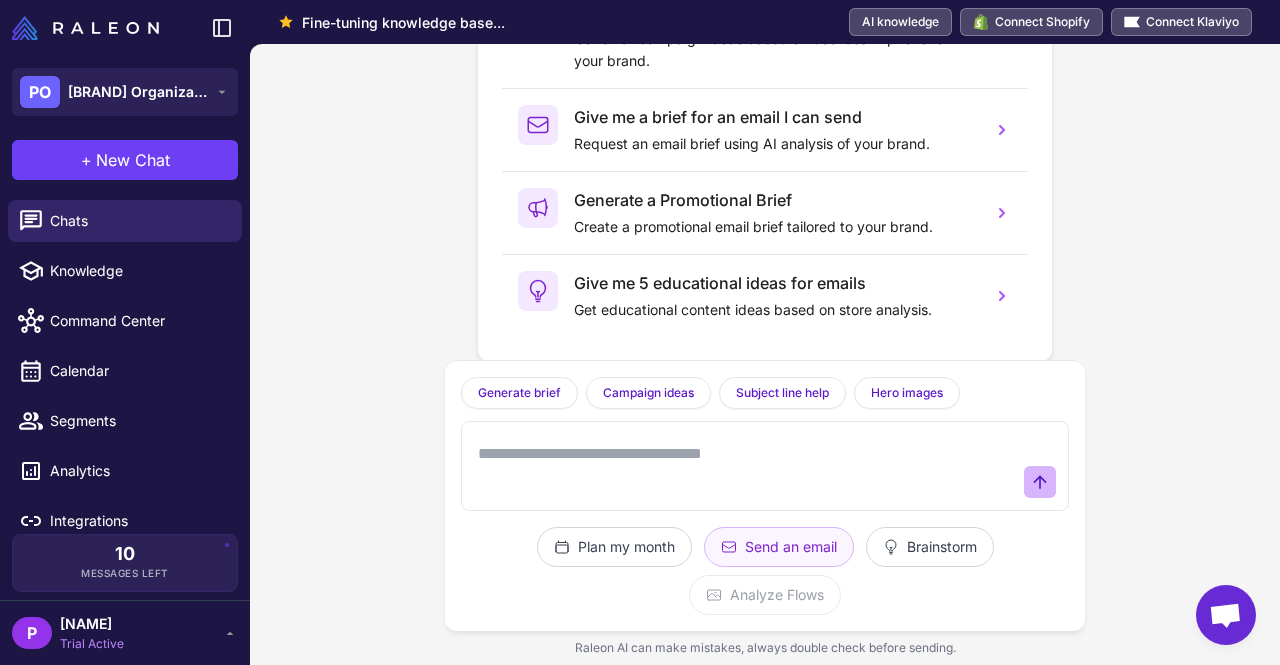 scroll, scrollTop: 0, scrollLeft: 0, axis: both 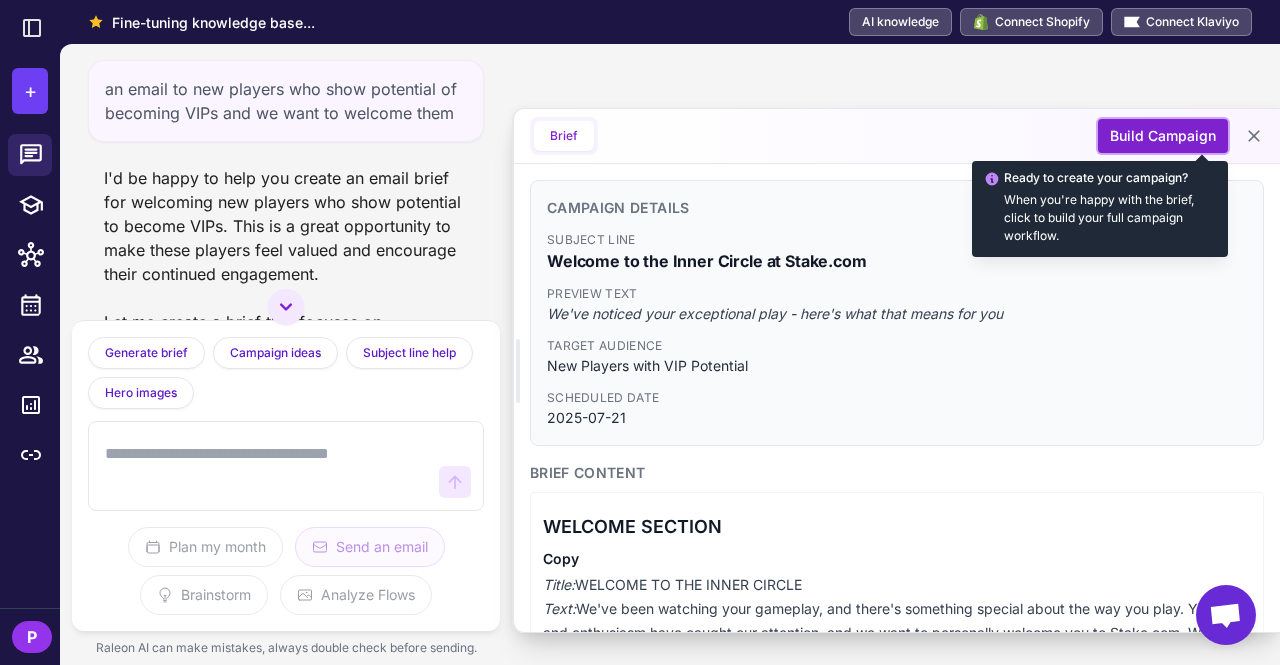 click on "Build Campaign" at bounding box center [1163, 136] 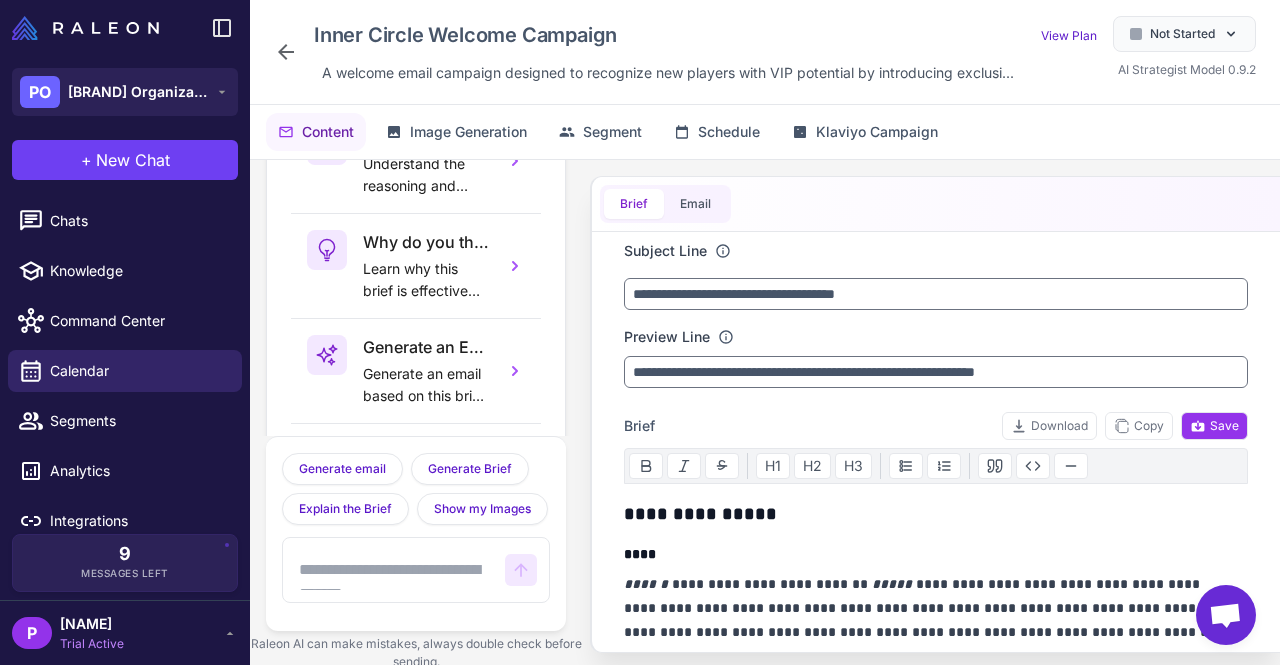 scroll, scrollTop: 138, scrollLeft: 0, axis: vertical 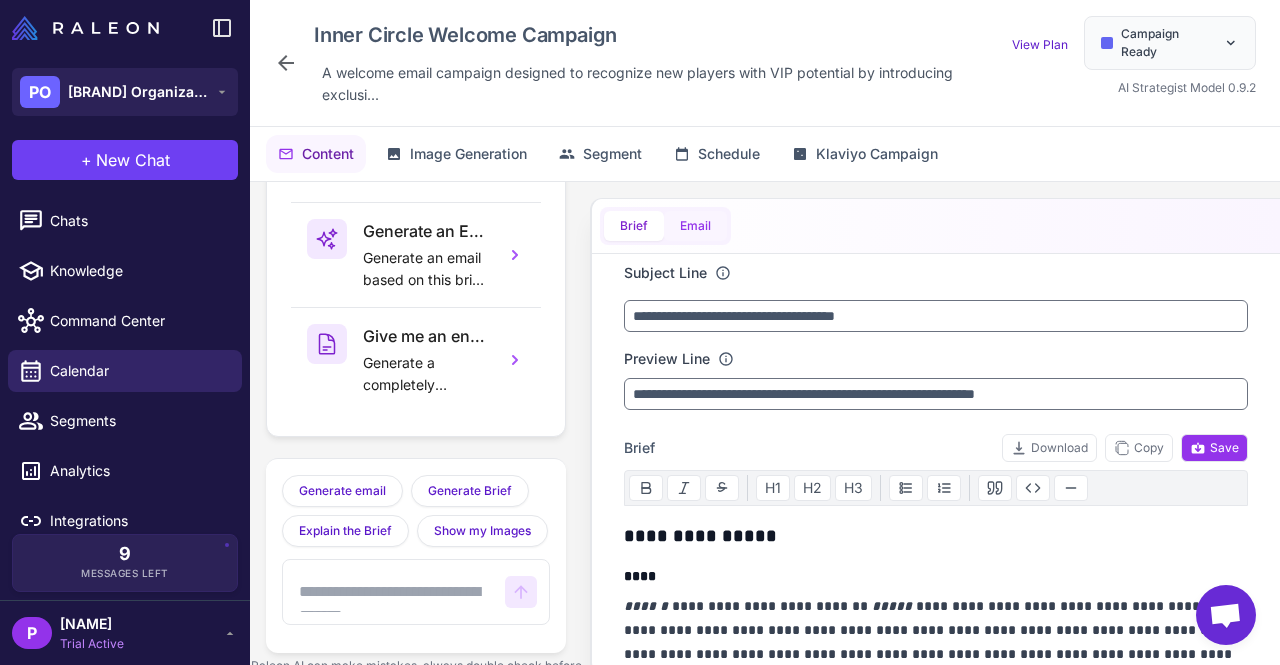 click on "Email" at bounding box center [695, 226] 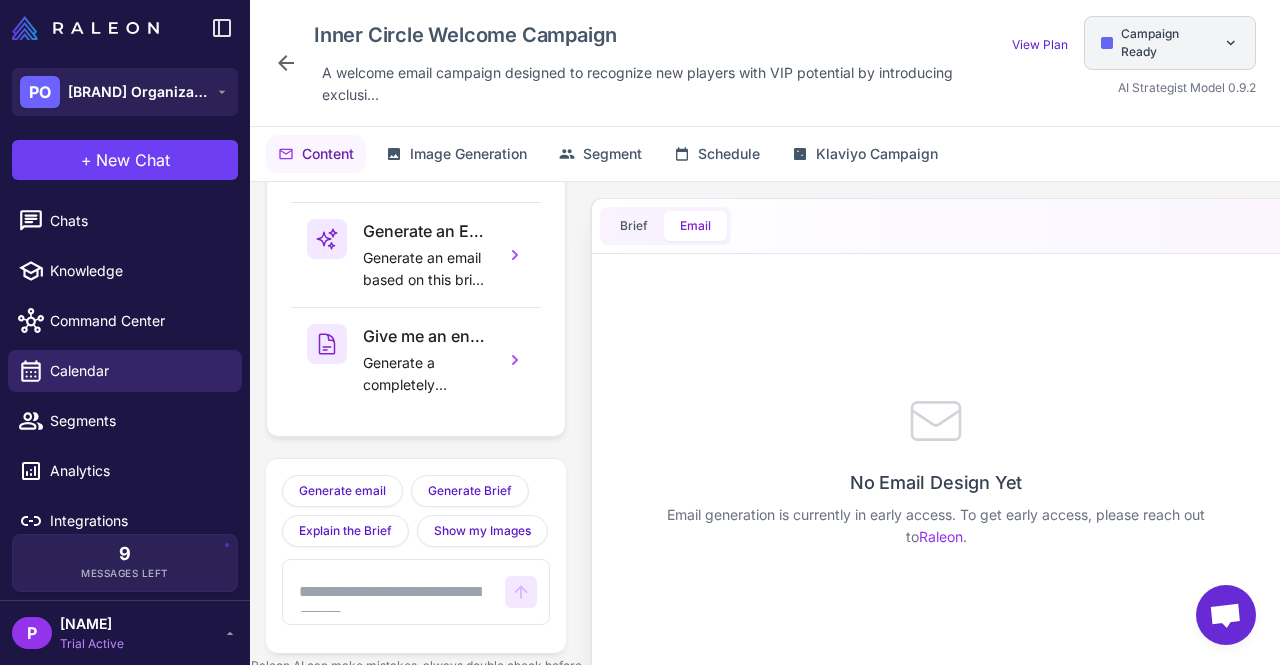 click on "Campaign Ready" at bounding box center (1168, 43) 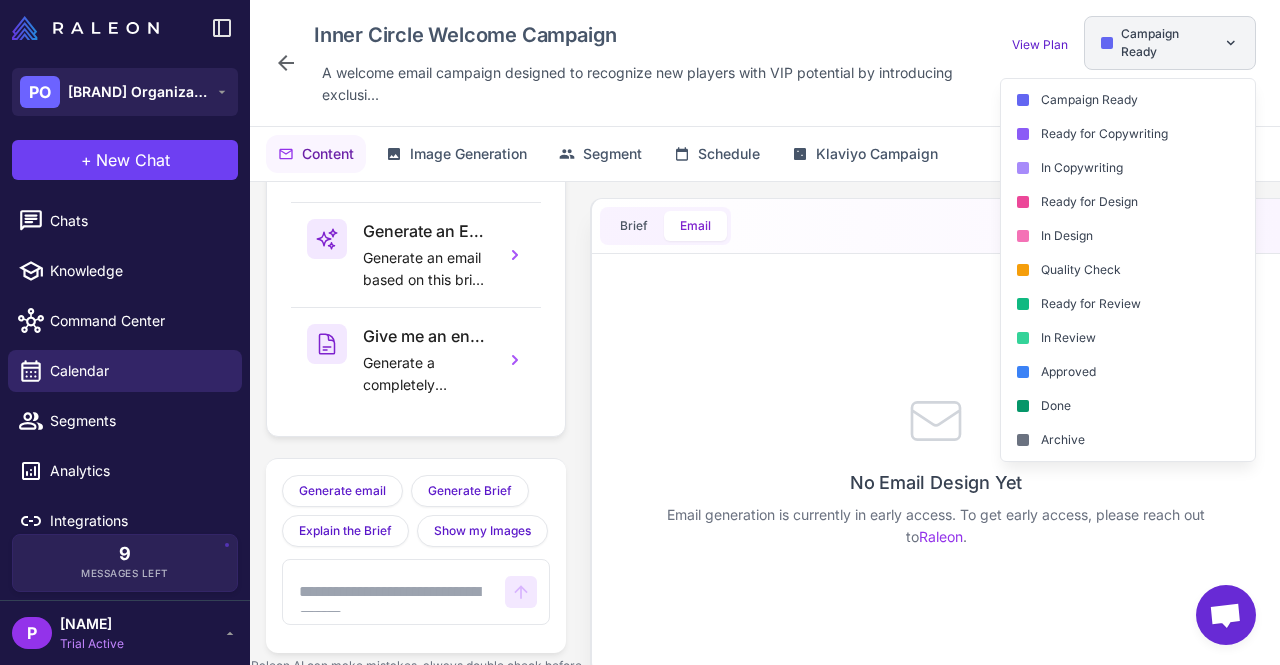 click on "Campaign Ready" at bounding box center (1168, 43) 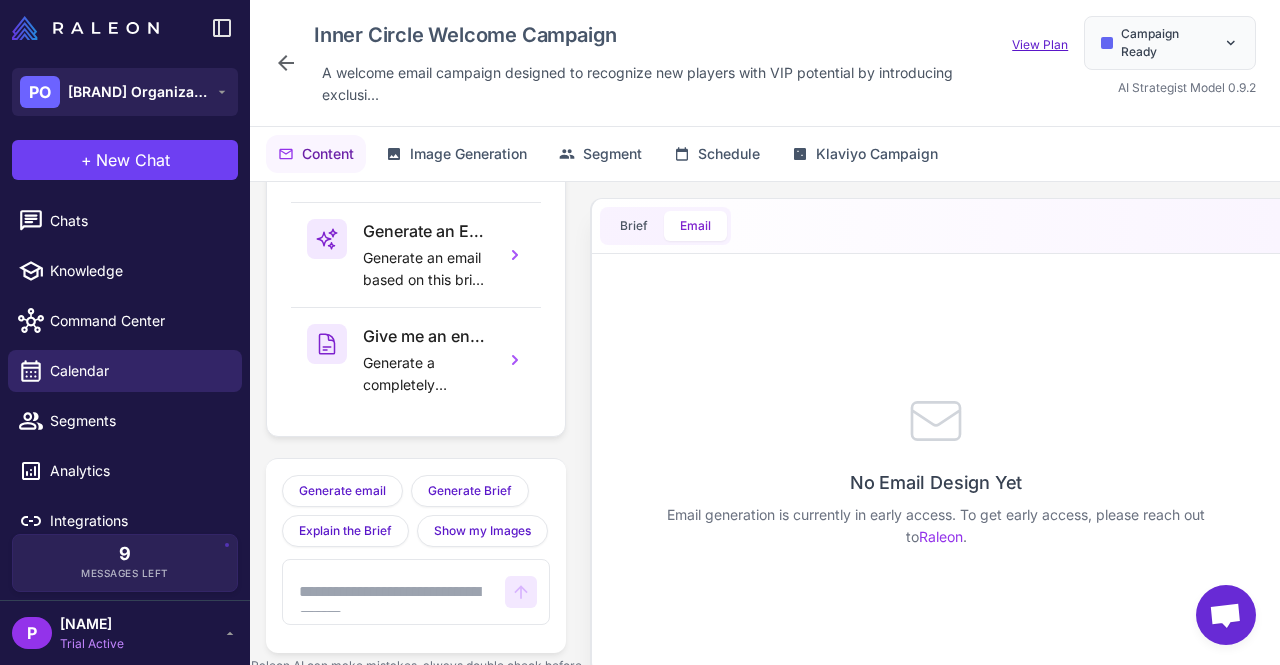 click on "View Plan" at bounding box center (1040, 44) 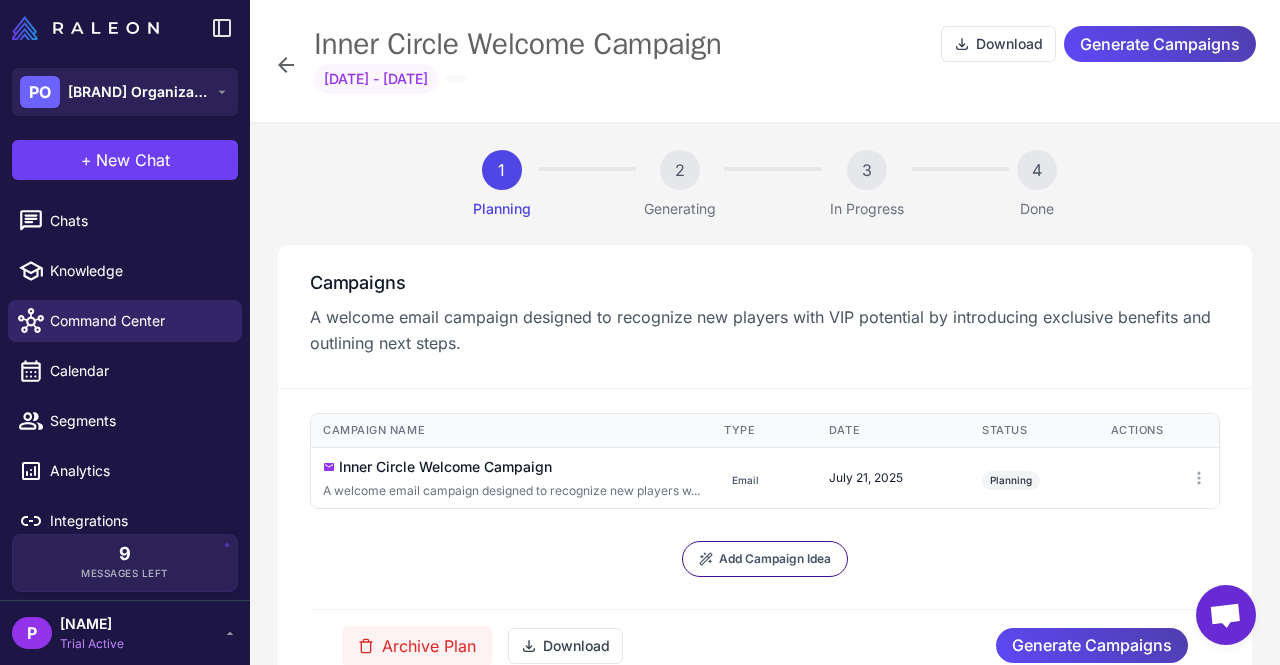 scroll, scrollTop: 65, scrollLeft: 0, axis: vertical 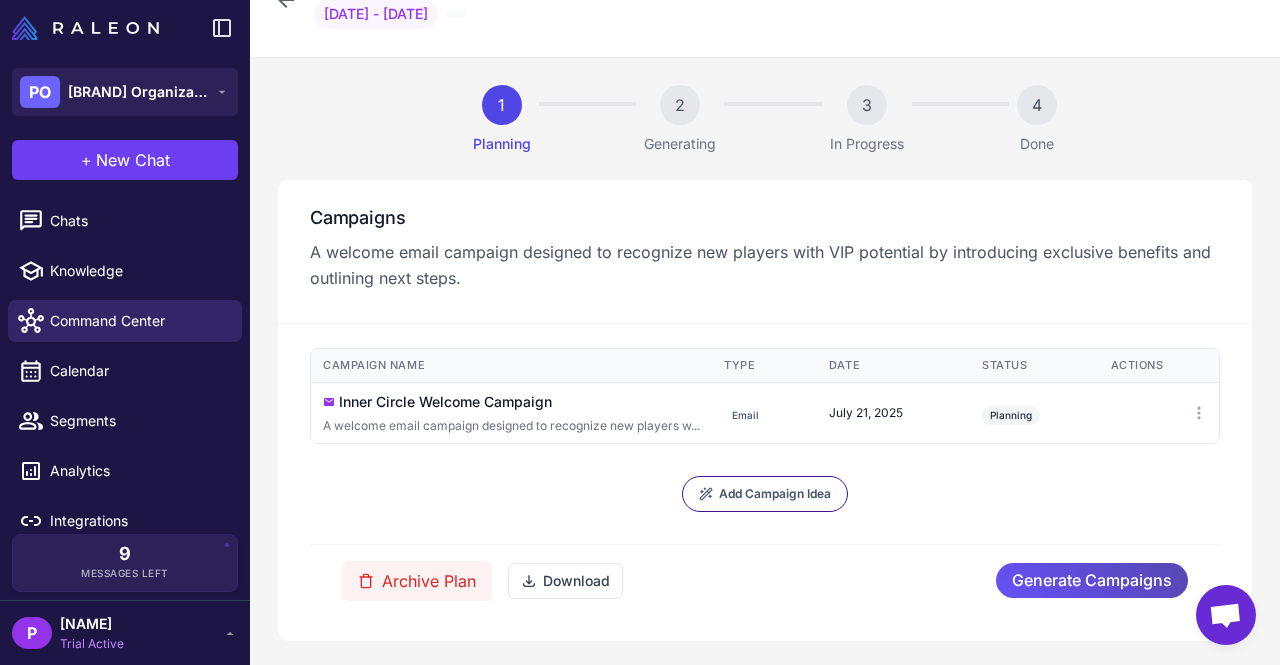 click on "Generate Campaigns" at bounding box center (1092, 580) 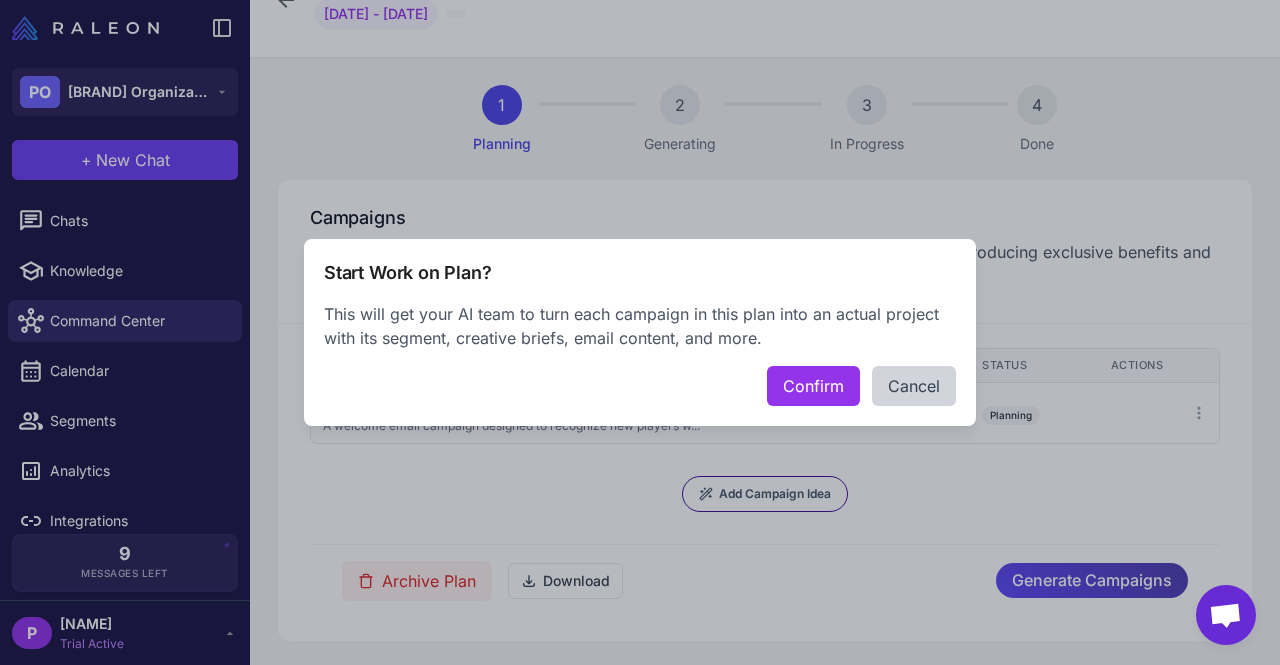 click on "Cancel" at bounding box center [914, 386] 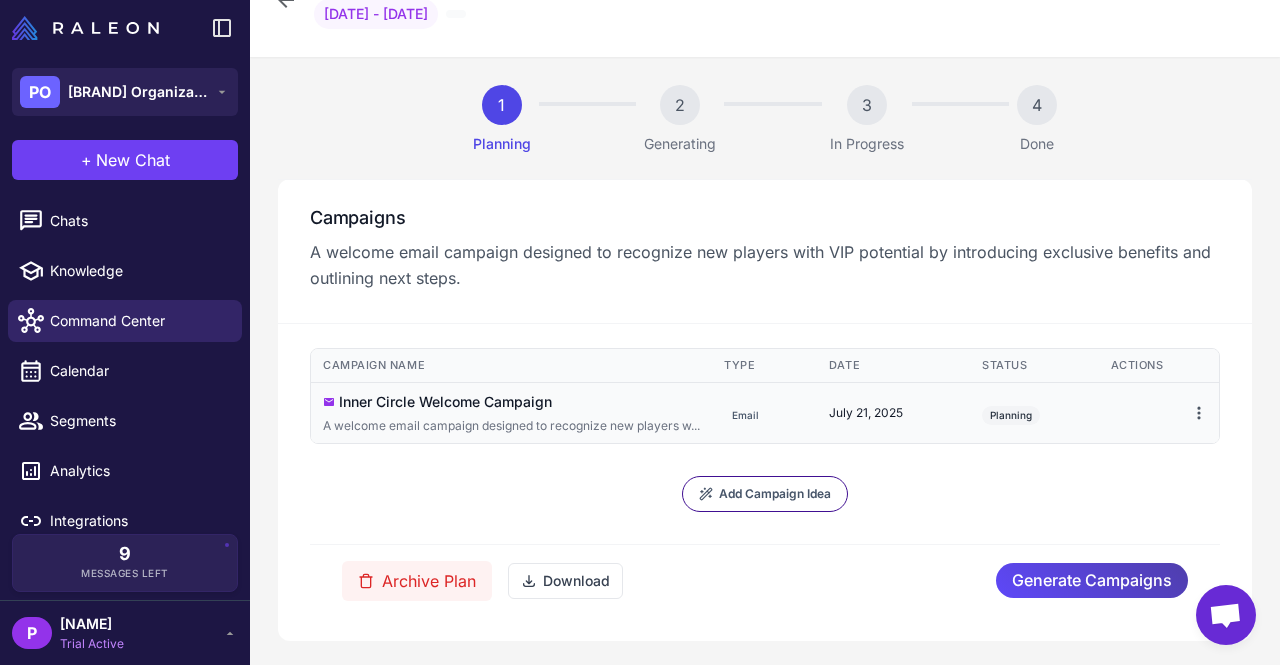 click 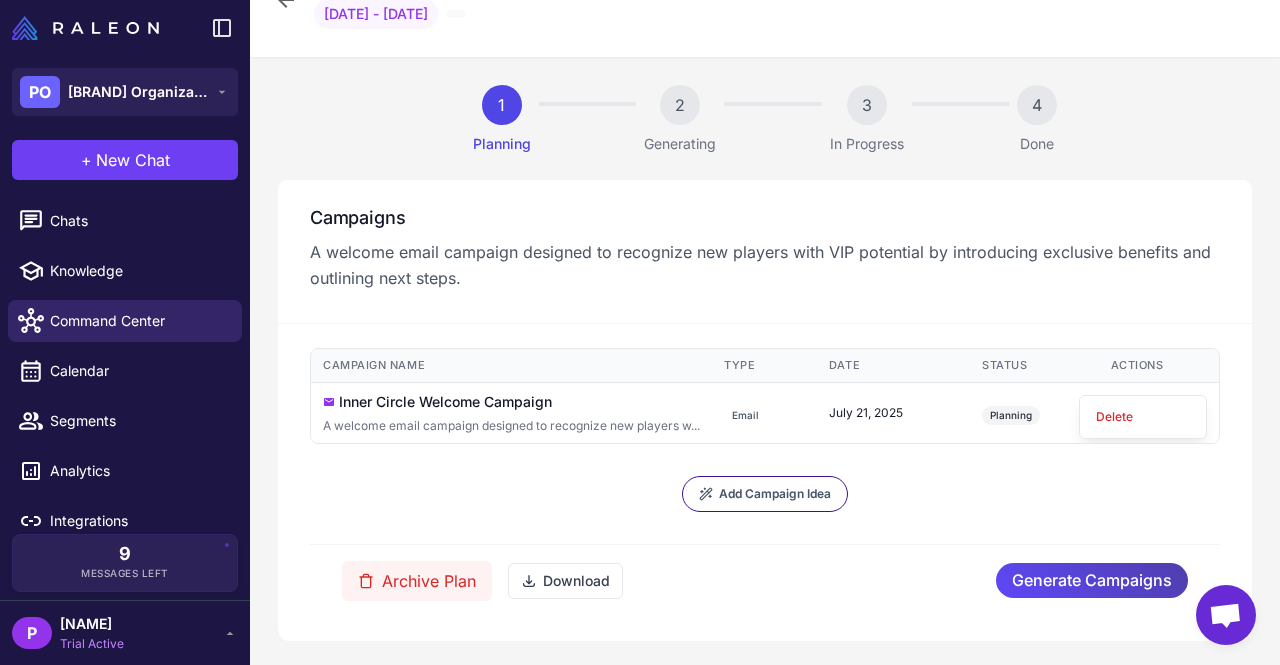 click on "Add Campaign Idea" at bounding box center [765, 494] 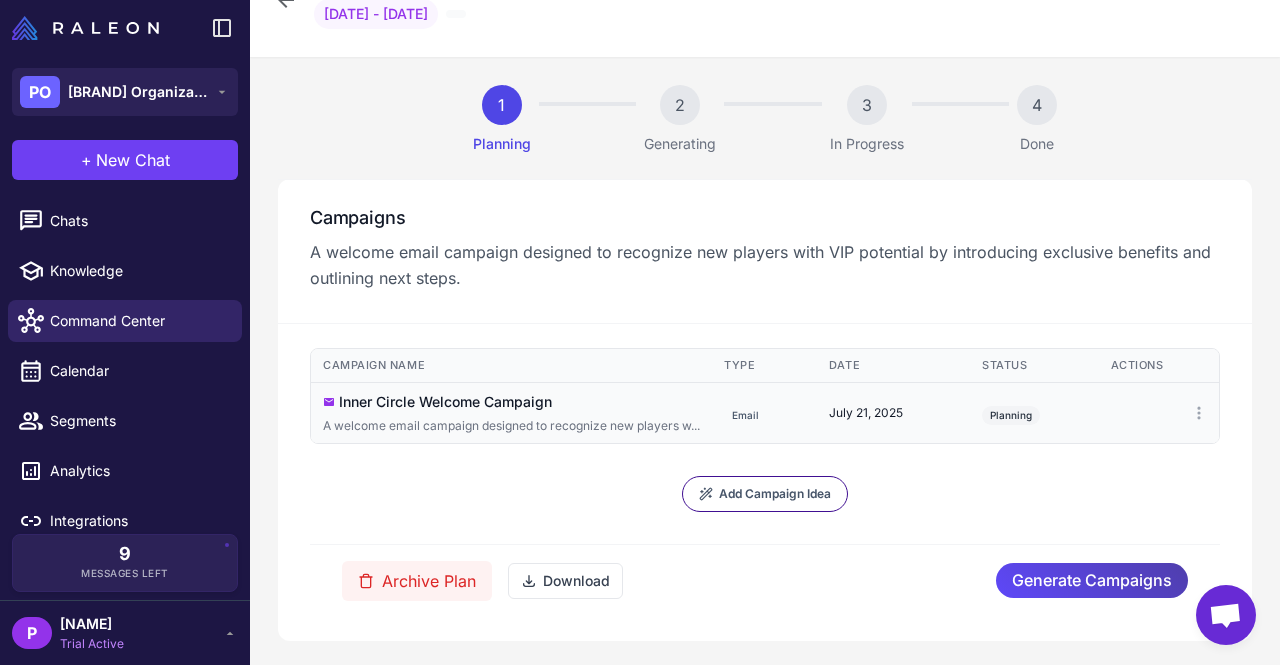 click on "Inner Circle Welcome Campaign" at bounding box center [511, 402] 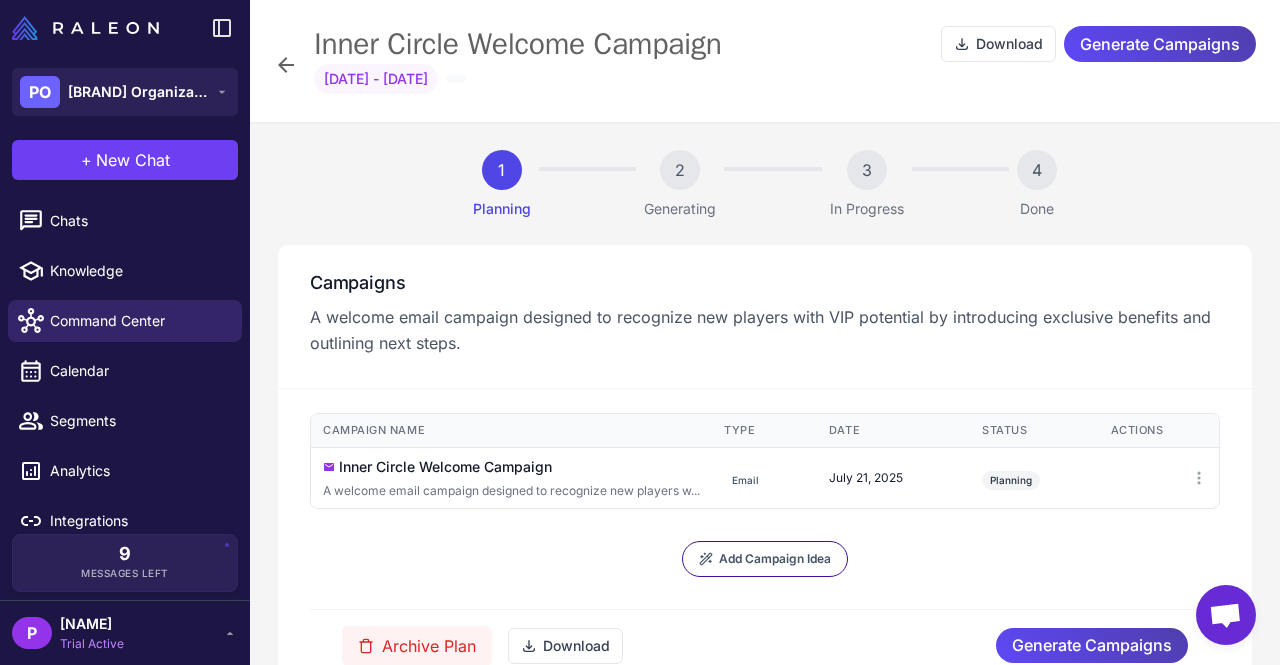 scroll, scrollTop: 65, scrollLeft: 0, axis: vertical 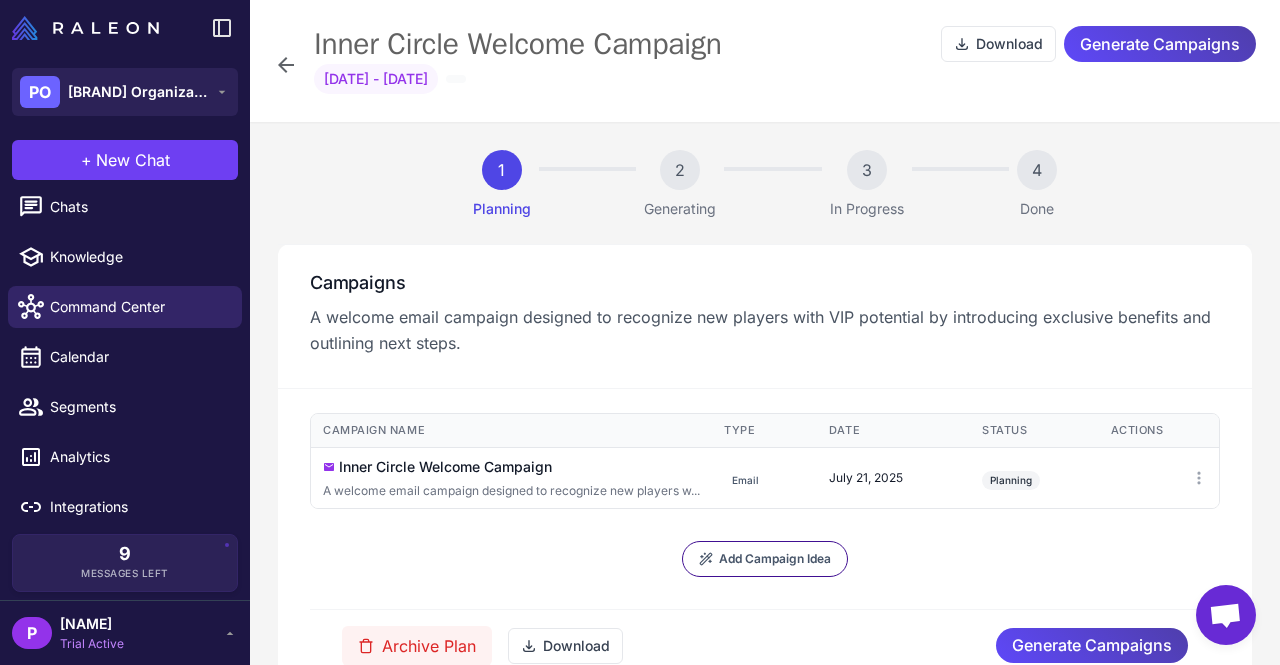 click 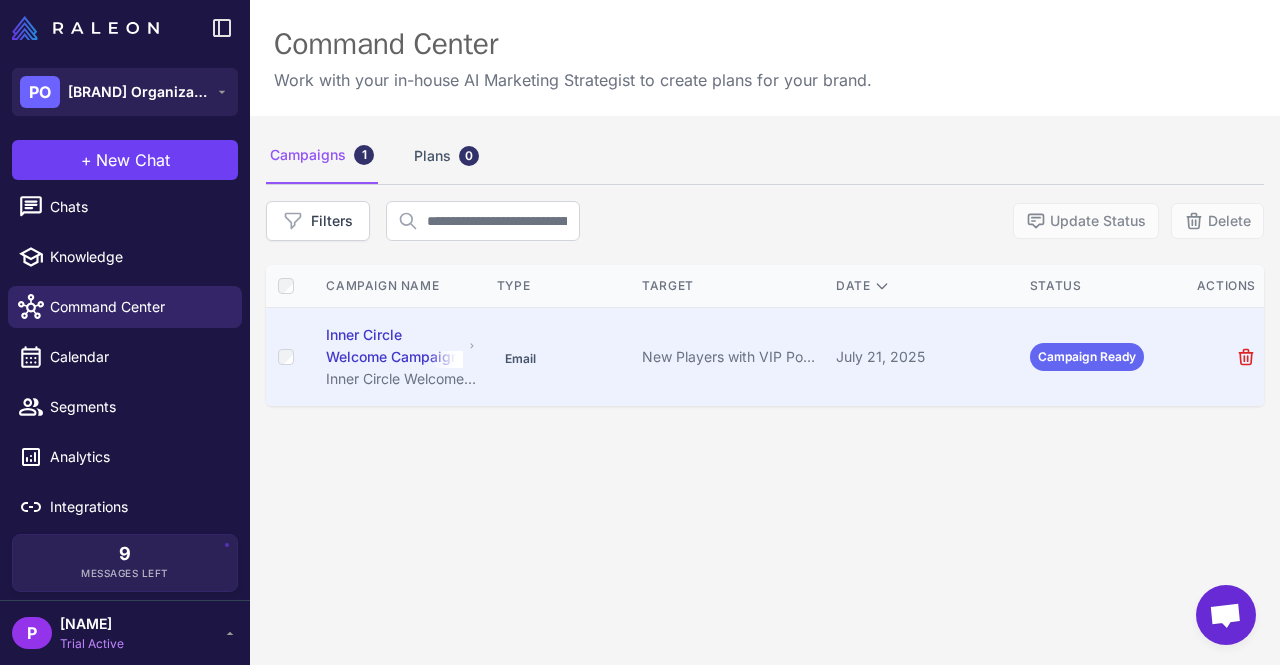 click on "Campaign Ready" at bounding box center (1087, 357) 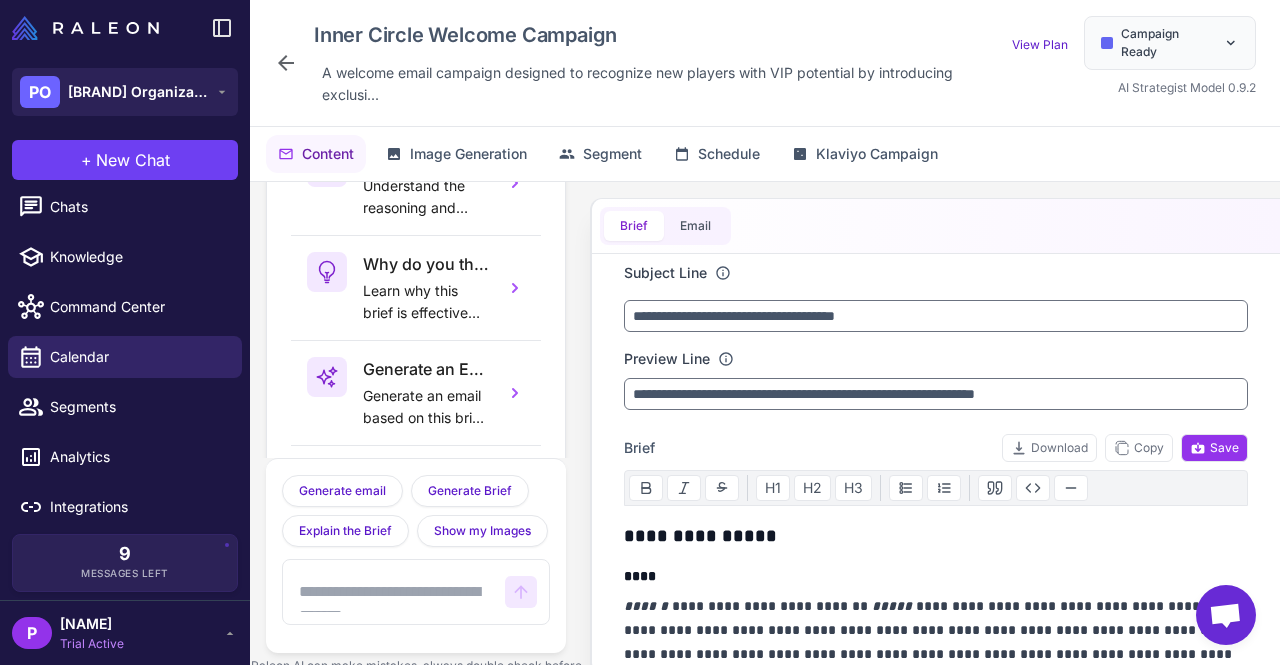 scroll, scrollTop: 138, scrollLeft: 0, axis: vertical 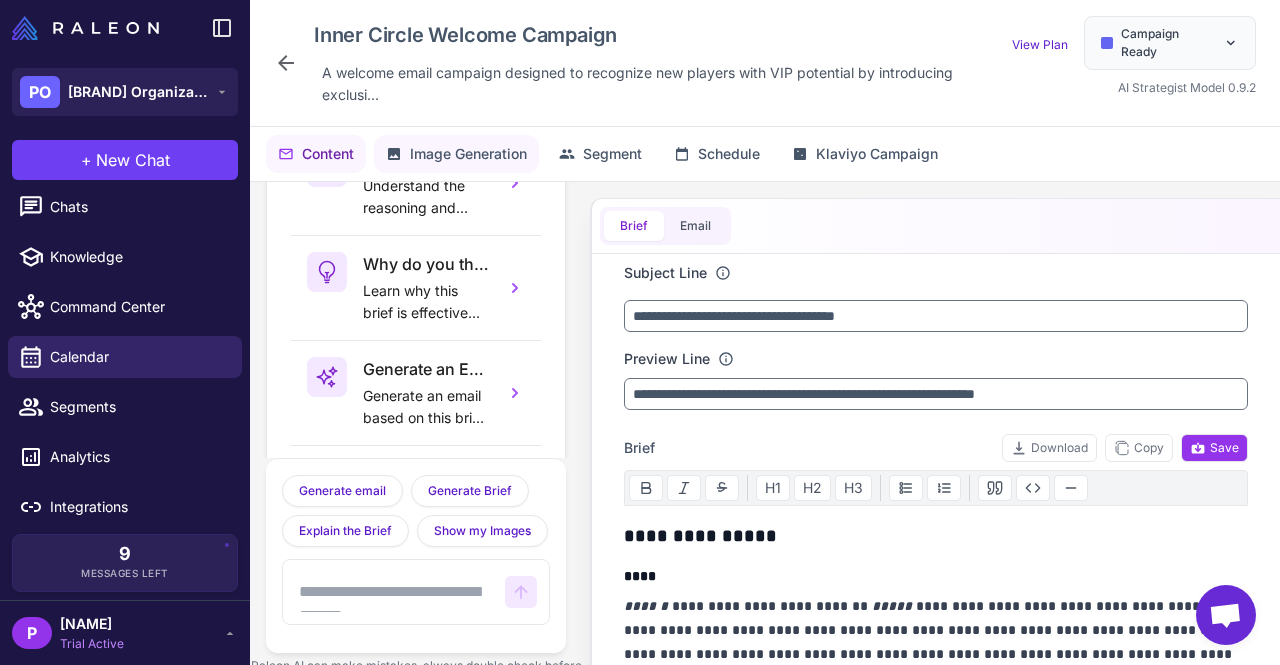 click on "Image Generation" at bounding box center (468, 154) 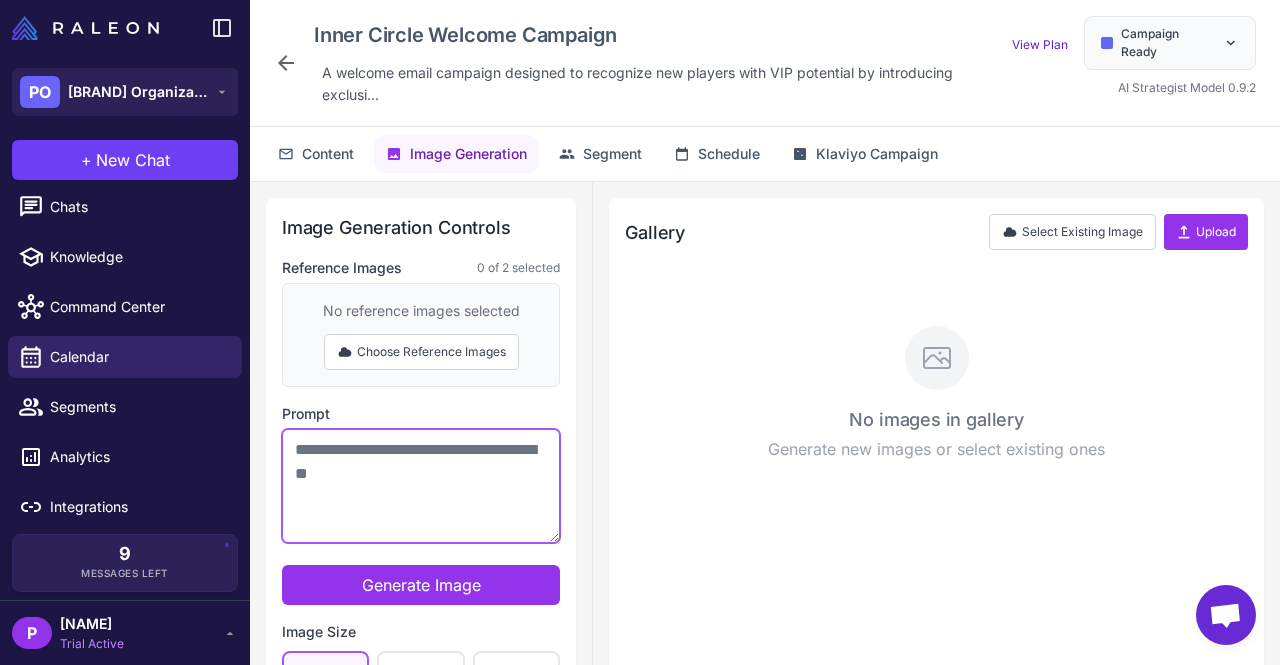 click on "Prompt" at bounding box center (421, 486) 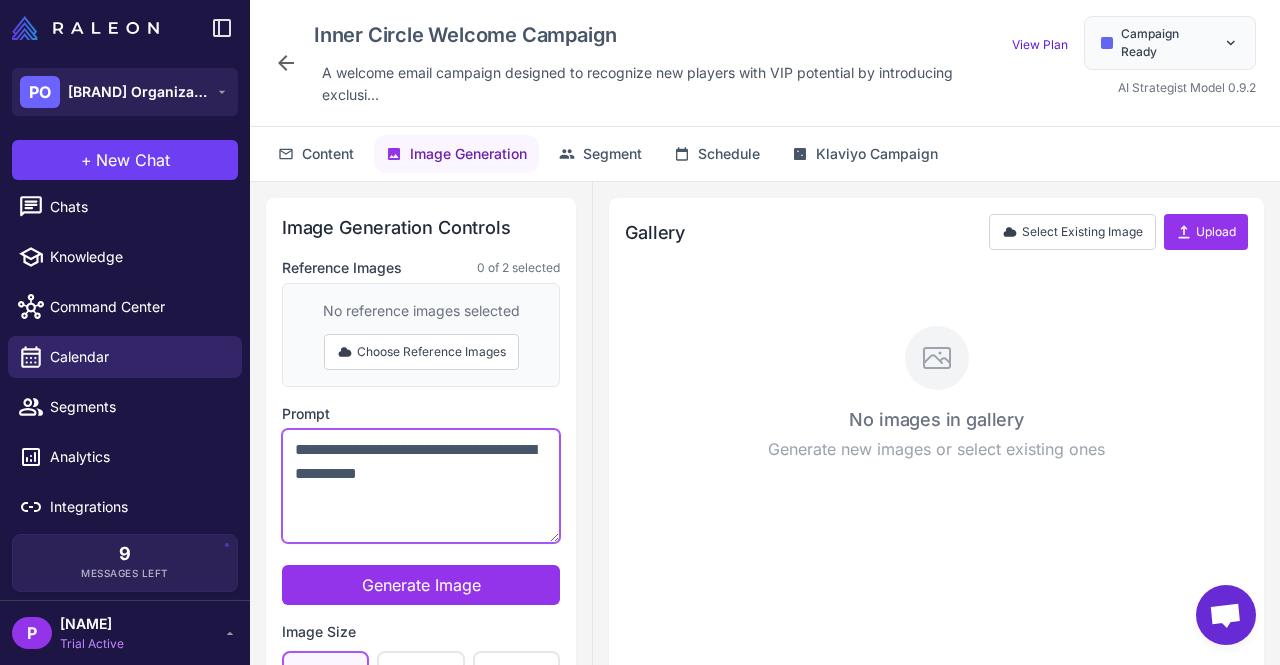 scroll, scrollTop: 141, scrollLeft: 0, axis: vertical 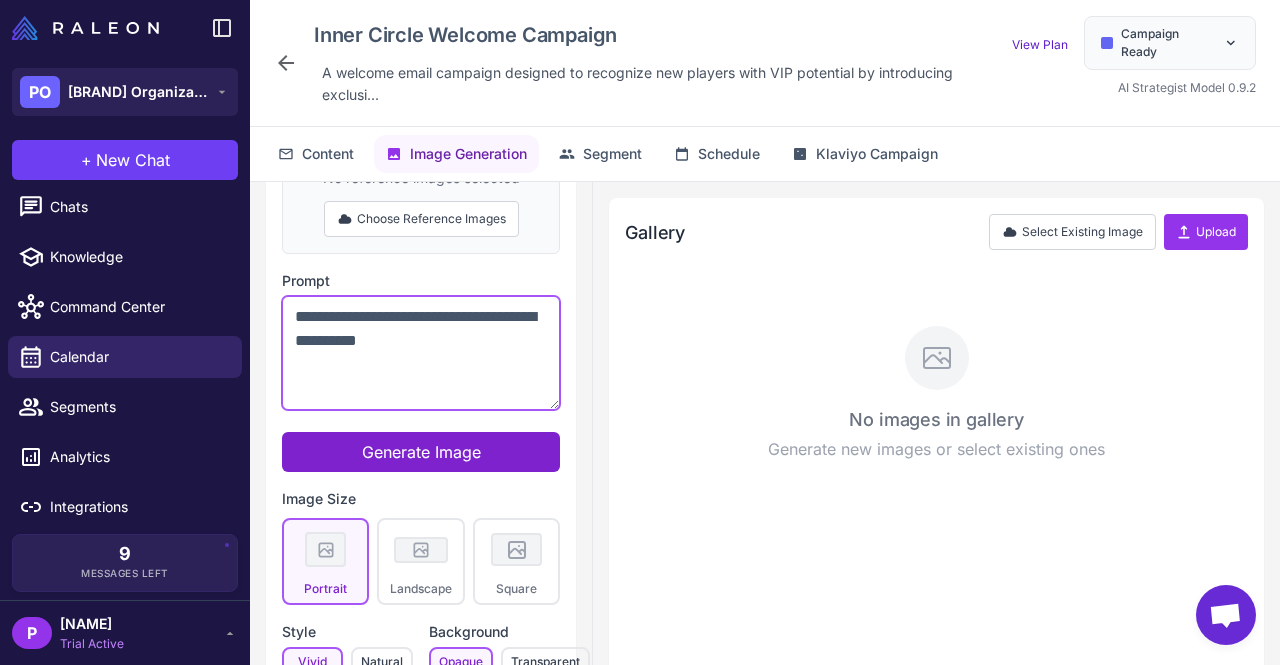 type on "**********" 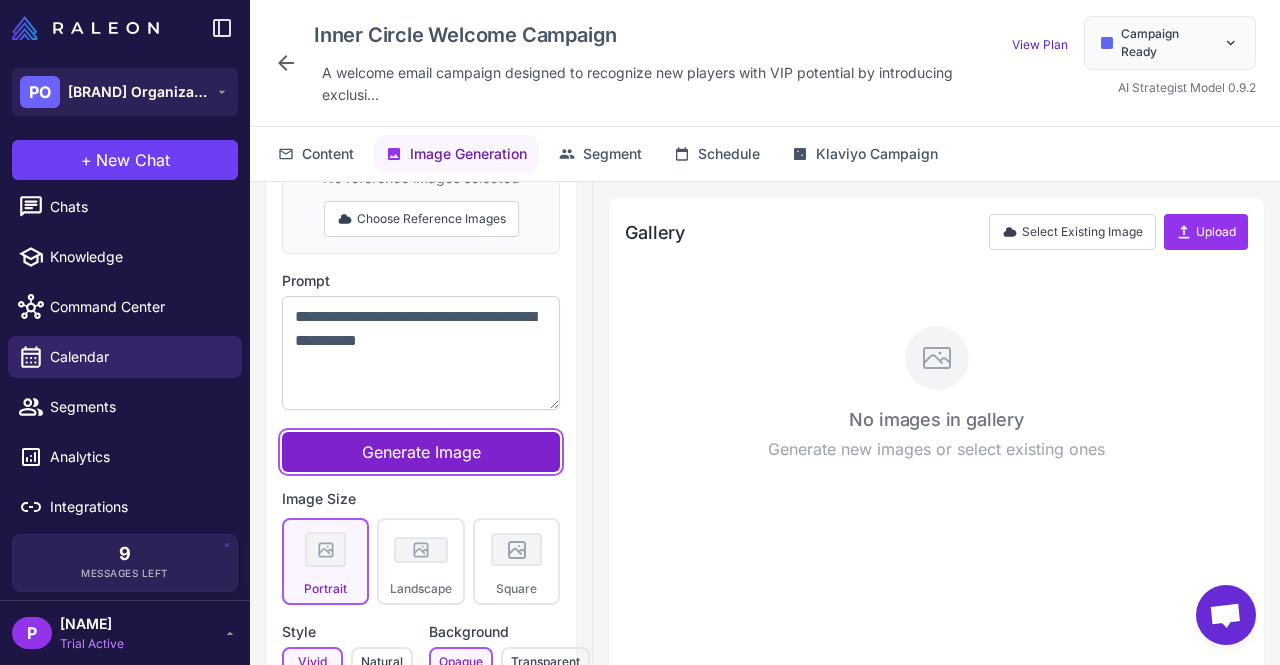 click on "Generate Image" at bounding box center [421, 452] 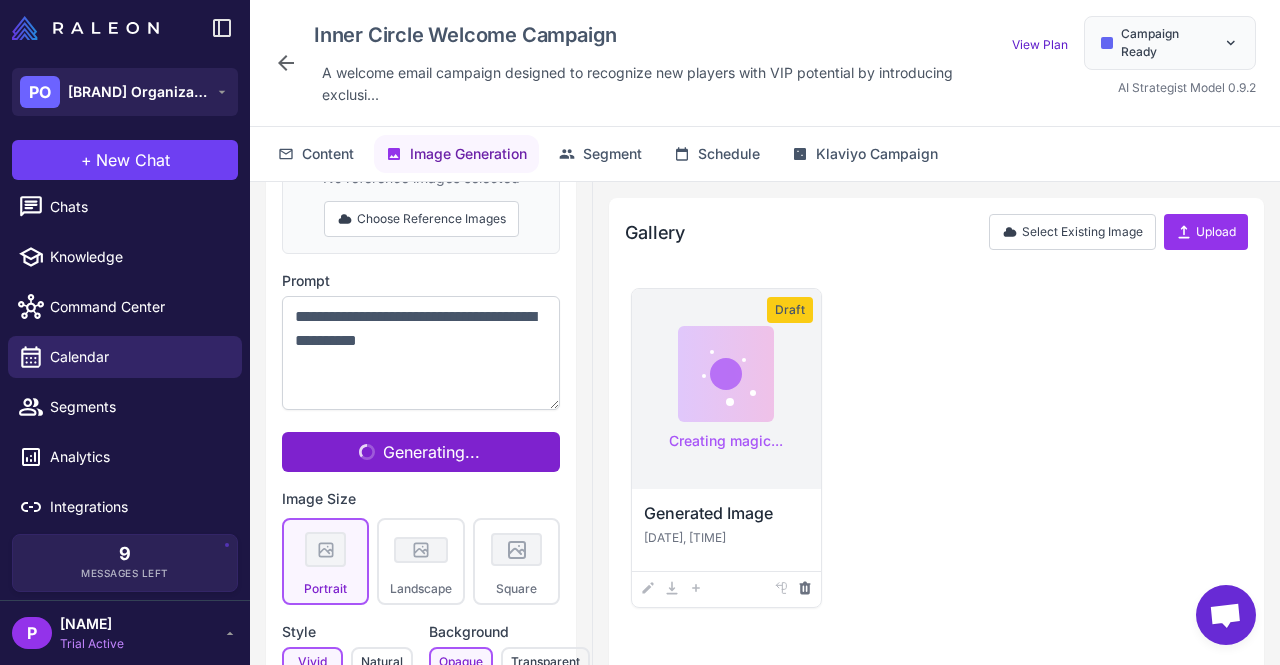 type 